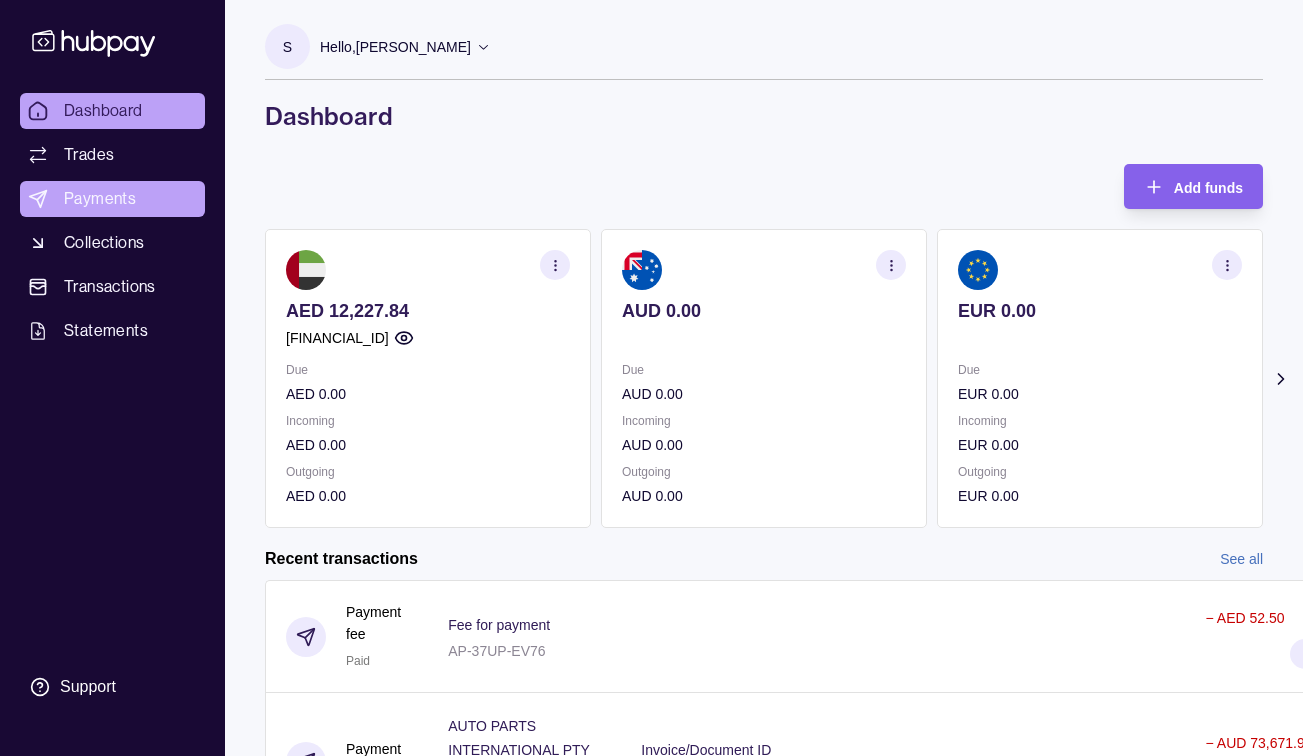scroll, scrollTop: 0, scrollLeft: 0, axis: both 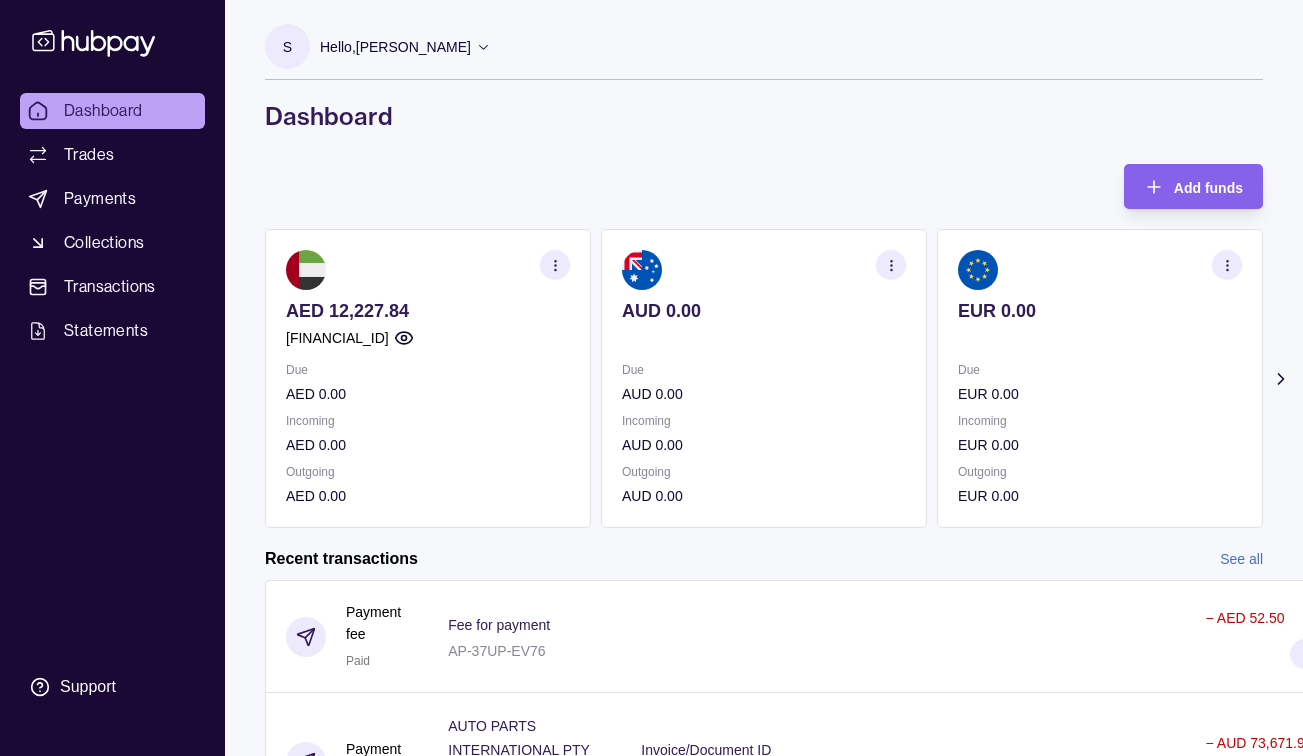 click on "Add funds AED 12,227.84 [FINANCIAL_ID] Due AED 0.00 Incoming AED 0.00 Outgoing AED 0.00 AUD 0.00                                                                                                               Due AUD 0.00 Incoming AUD 0.00 Outgoing AUD 0.00 EUR 0.00                                                                                                               Due EUR 0.00 Incoming EUR 0.00 Outgoing EUR 0.00 JPY 0                                                                                                               Due JPY 0 Incoming JPY 0 Outgoing JPY 0 Request new currencies" at bounding box center [764, 346] 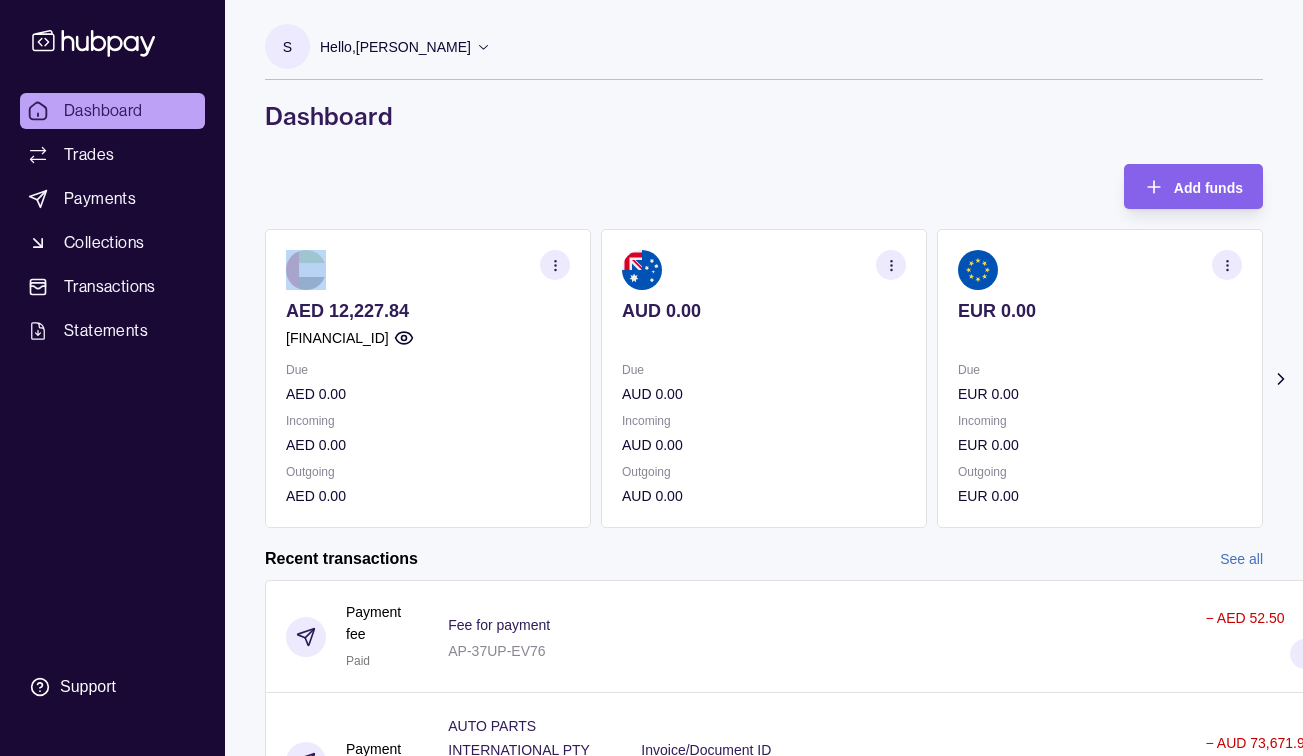 click on "Add funds AED 12,227.84 [FINANCIAL_ID] Due AED 0.00 Incoming AED 0.00 Outgoing AED 0.00 AUD 0.00                                                                                                               Due AUD 0.00 Incoming AUD 0.00 Outgoing AUD 0.00 EUR 0.00                                                                                                               Due EUR 0.00 Incoming EUR 0.00 Outgoing EUR 0.00 JPY 0                                                                                                               Due JPY 0 Incoming JPY 0 Outgoing JPY 0 Request new currencies" at bounding box center (764, 346) 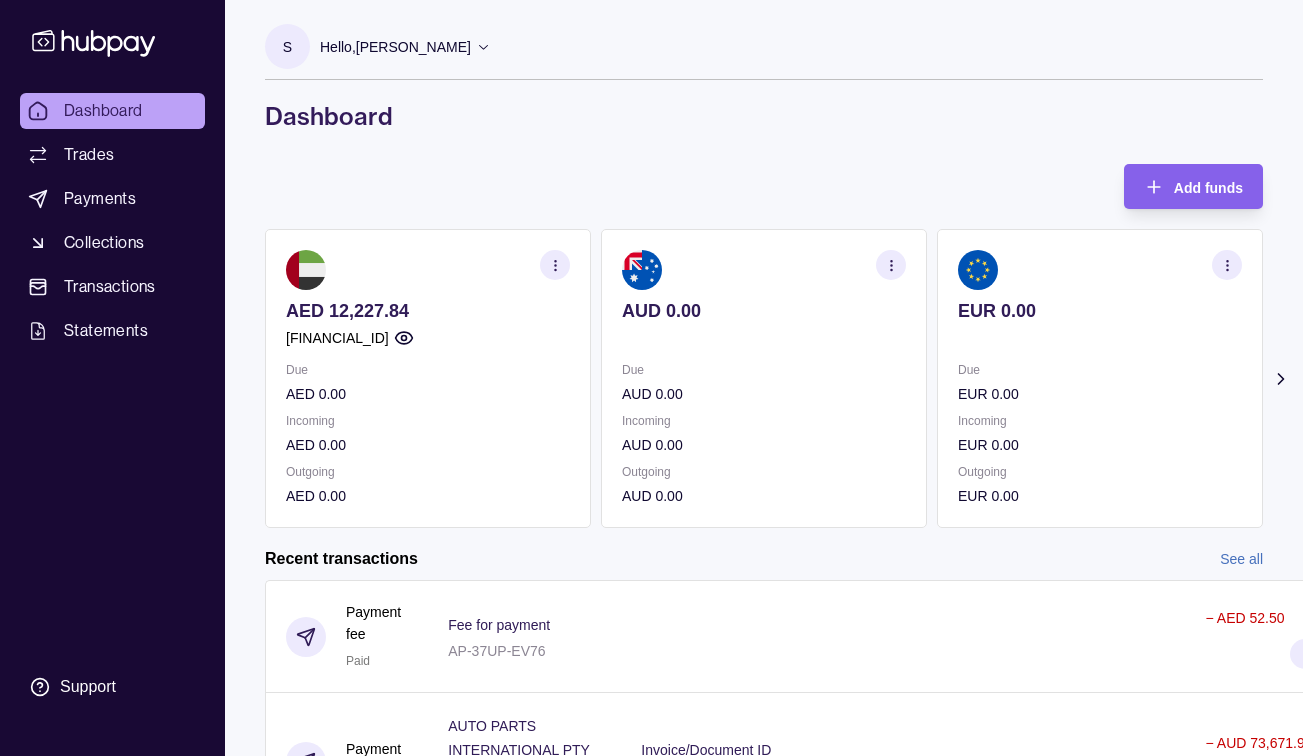 click on "Recent transactions See all" at bounding box center [764, 559] 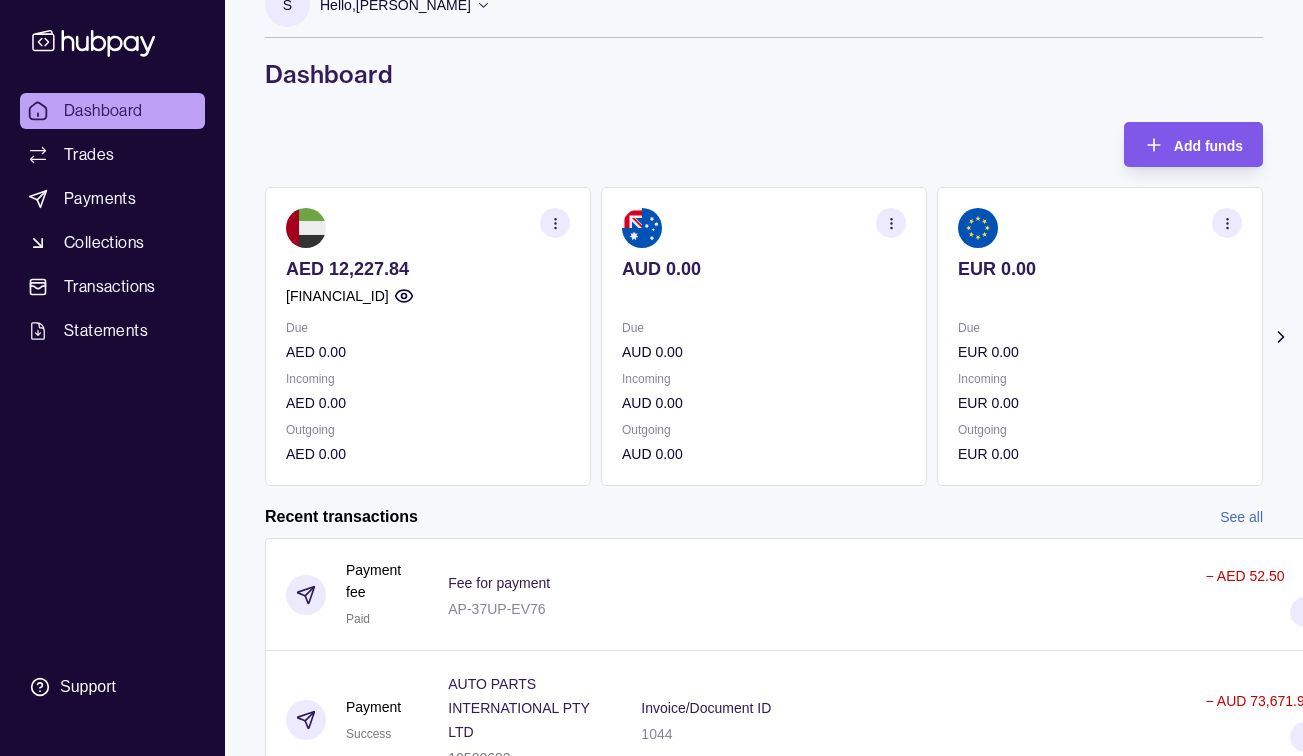 click 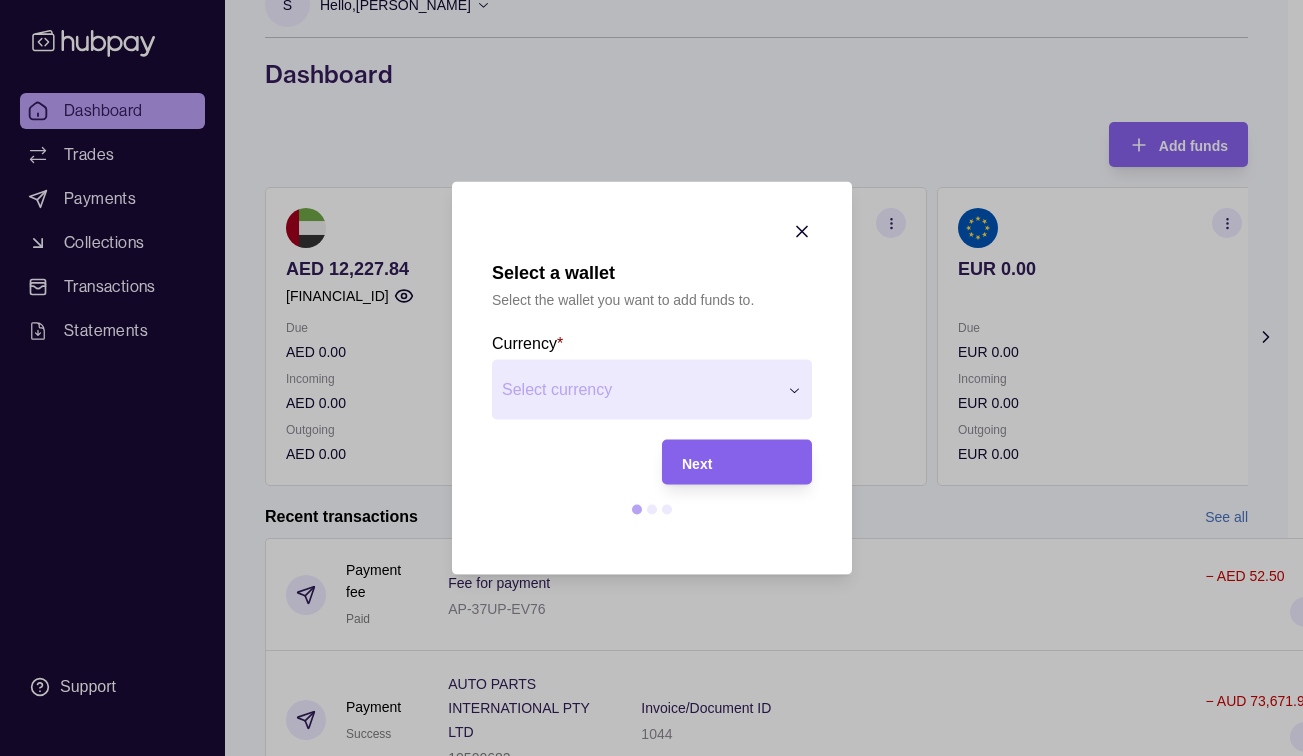 scroll, scrollTop: 36, scrollLeft: 0, axis: vertical 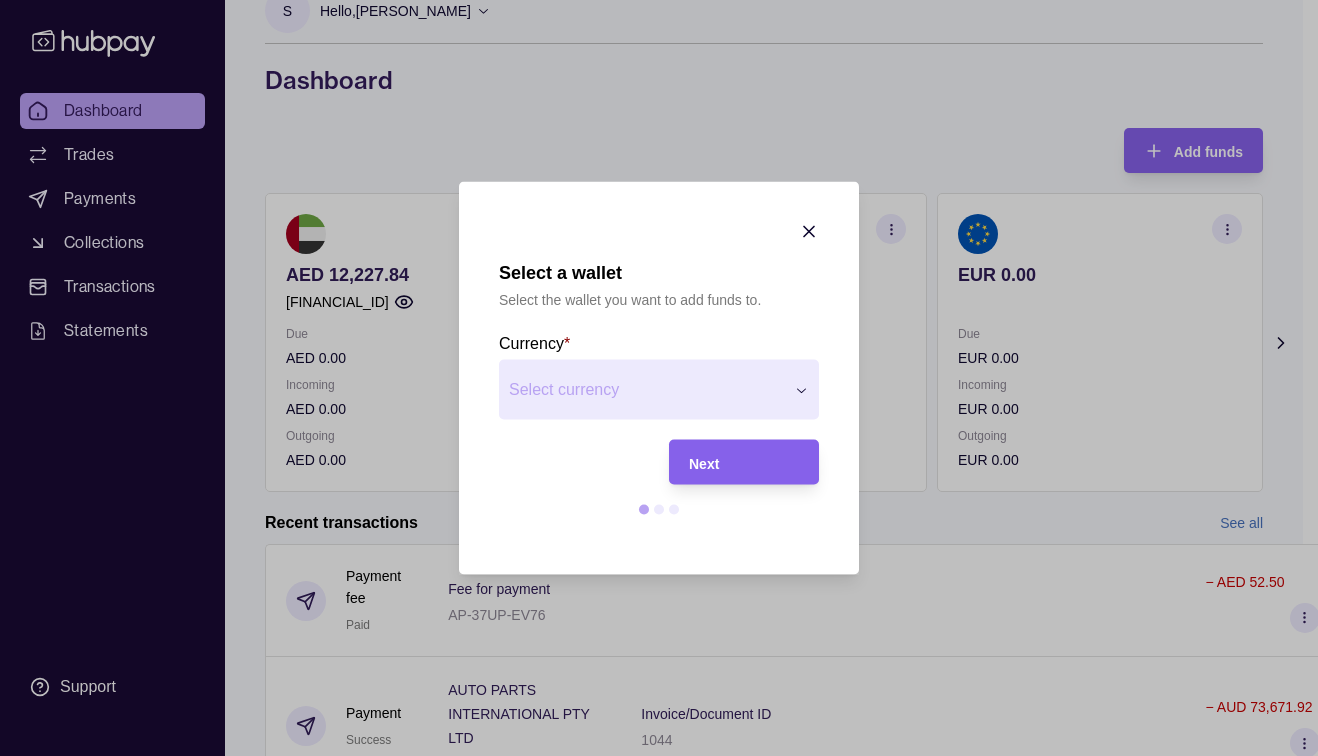 click on "Select a wallet Select the wallet you want to add funds to. Currency  * Select currency *** *** *** *** Next" at bounding box center [651, 1208] 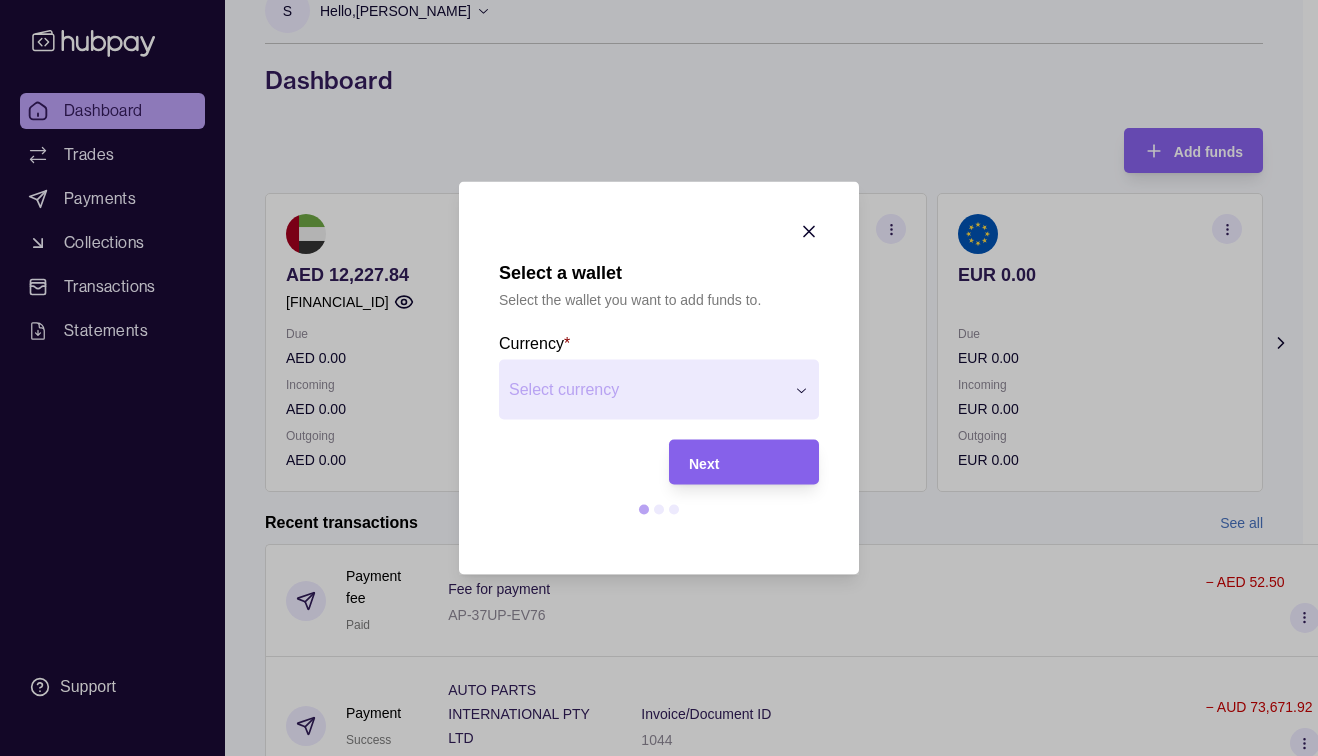 click on "Select a wallet Select the wallet you want to add funds to. Currency  * Select currency *** *** *** *** Next" at bounding box center (651, 1208) 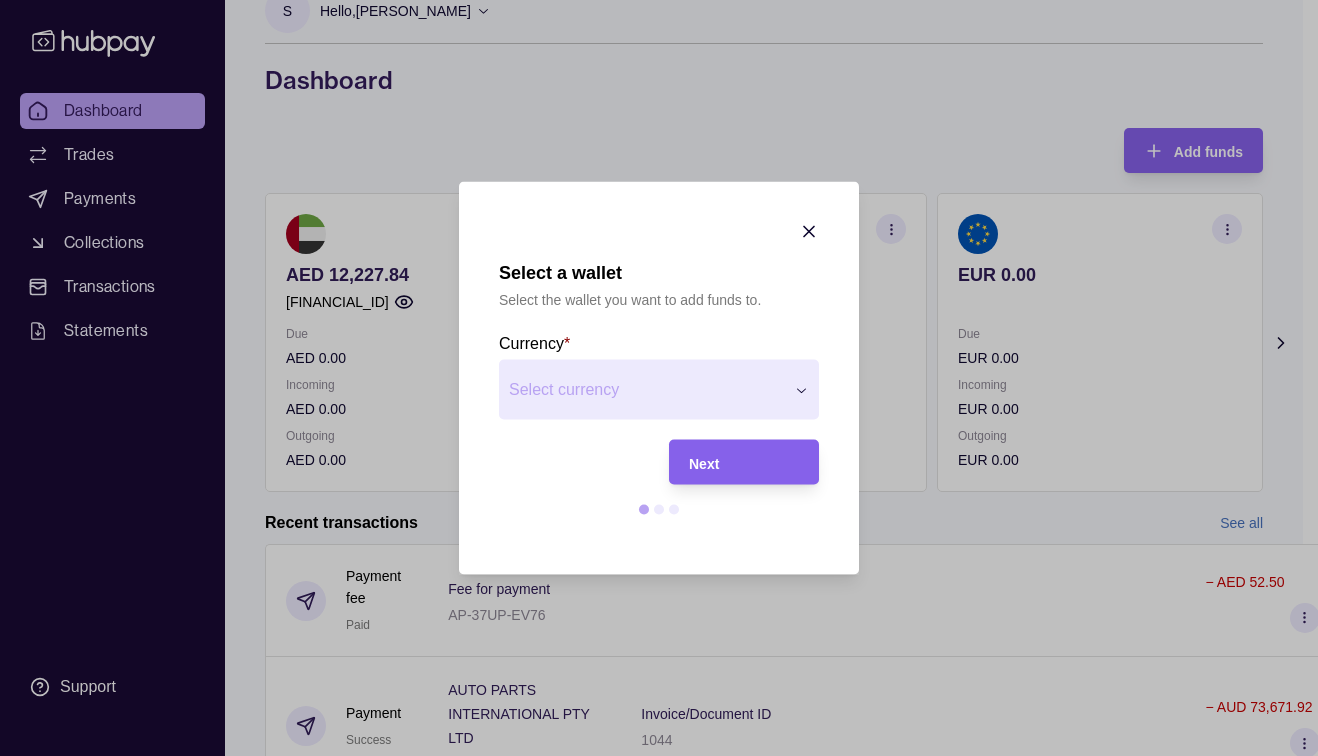 click 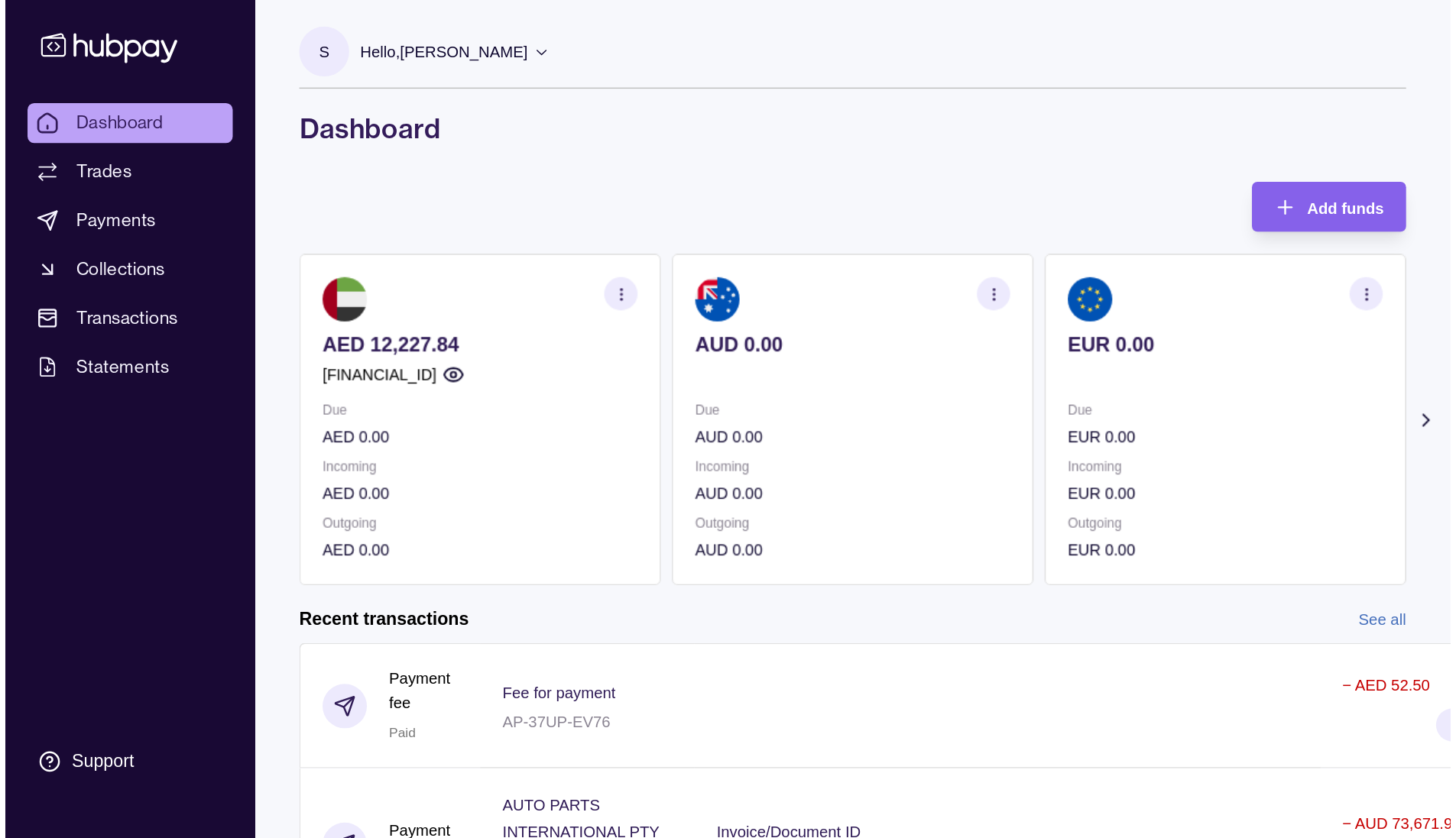 scroll, scrollTop: 0, scrollLeft: 0, axis: both 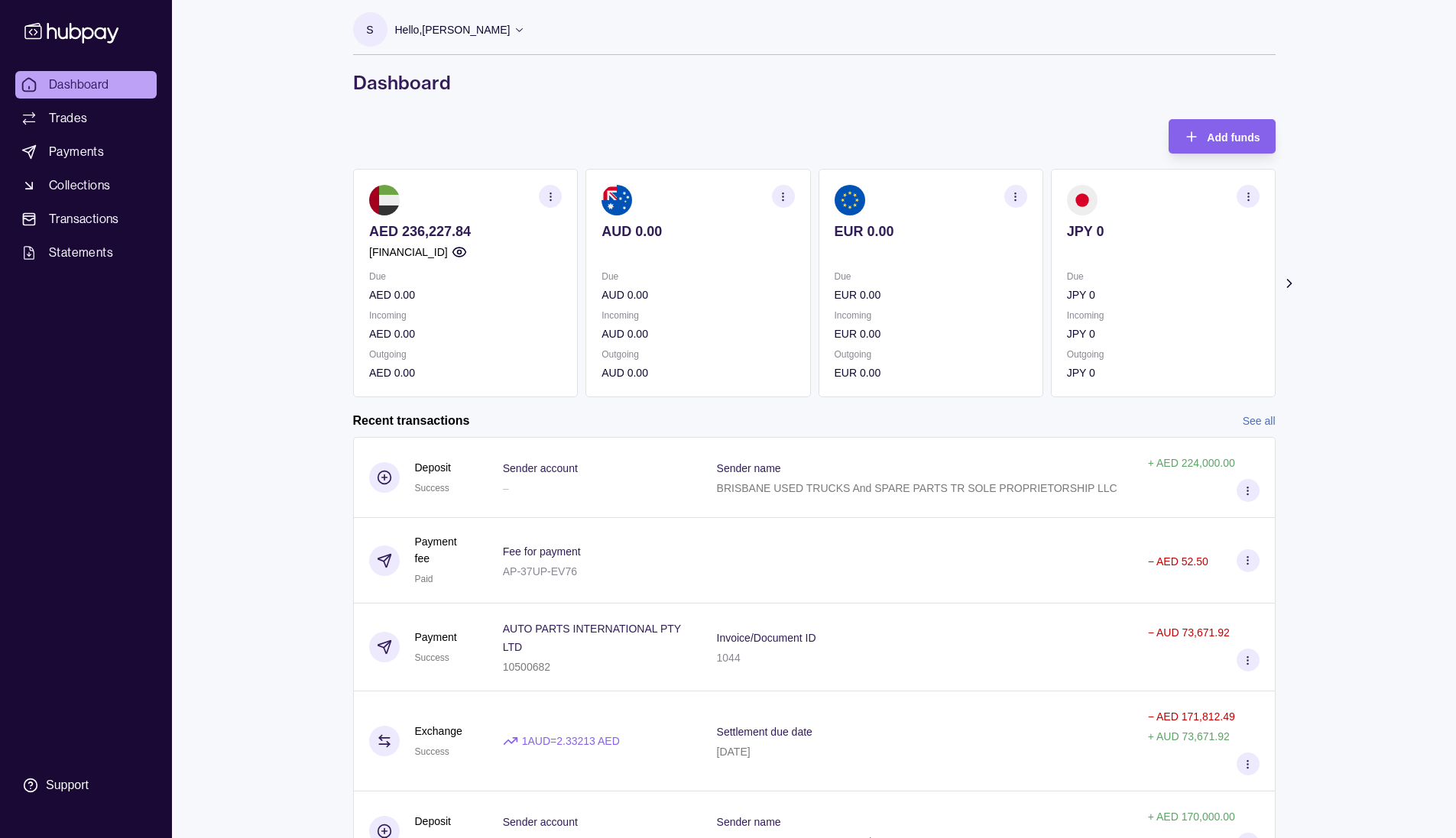 click 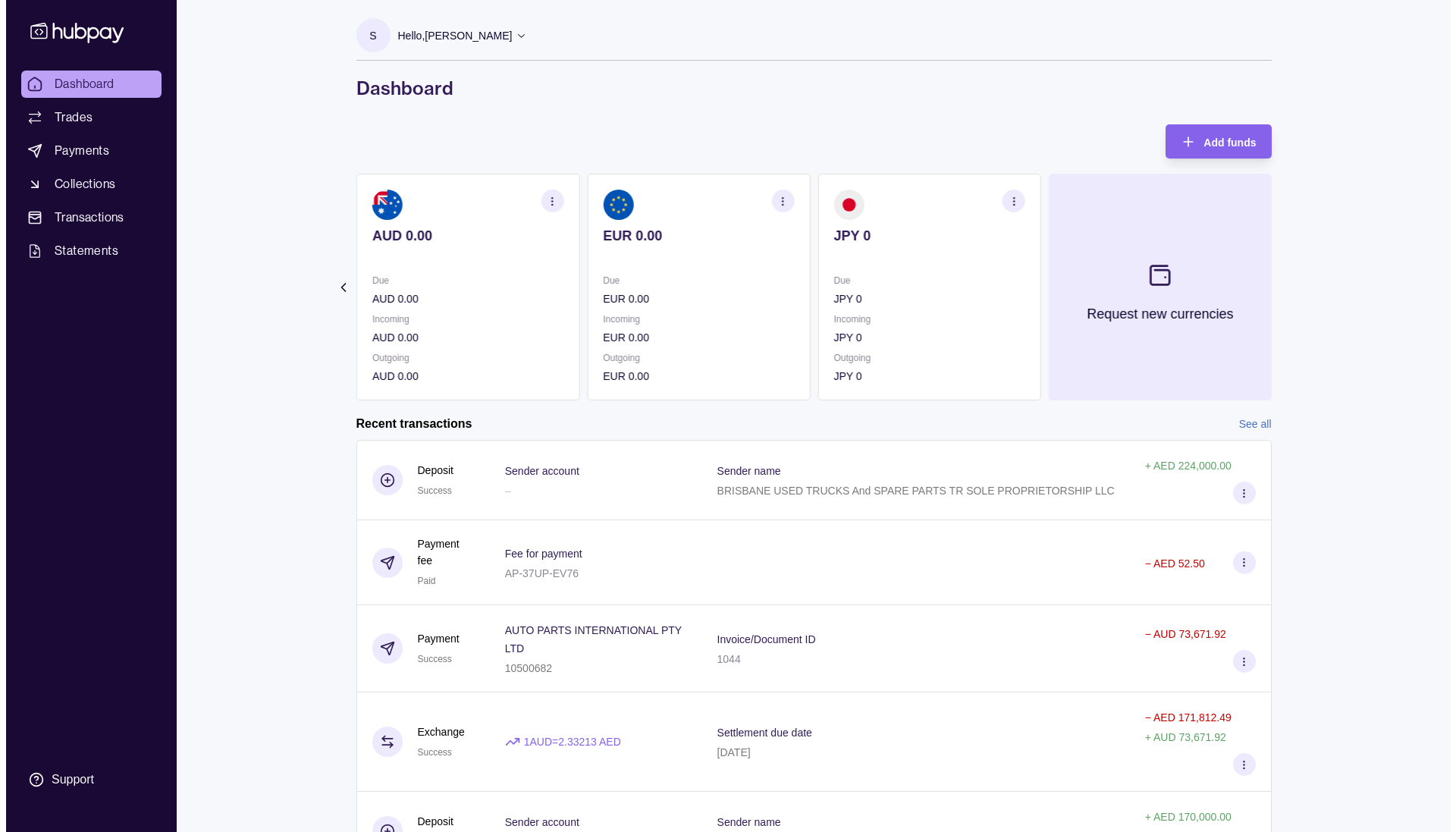 scroll, scrollTop: 0, scrollLeft: 0, axis: both 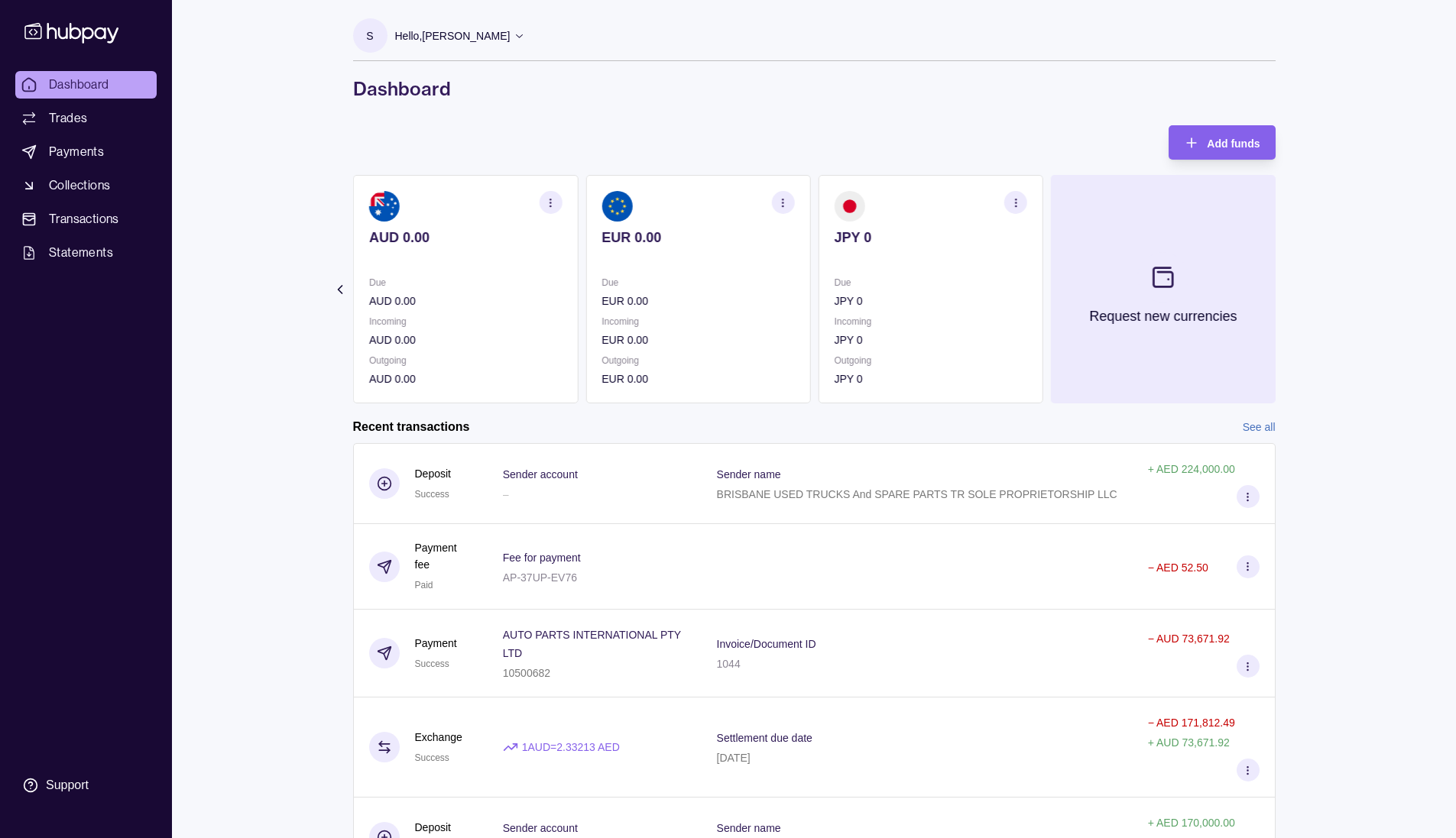 click 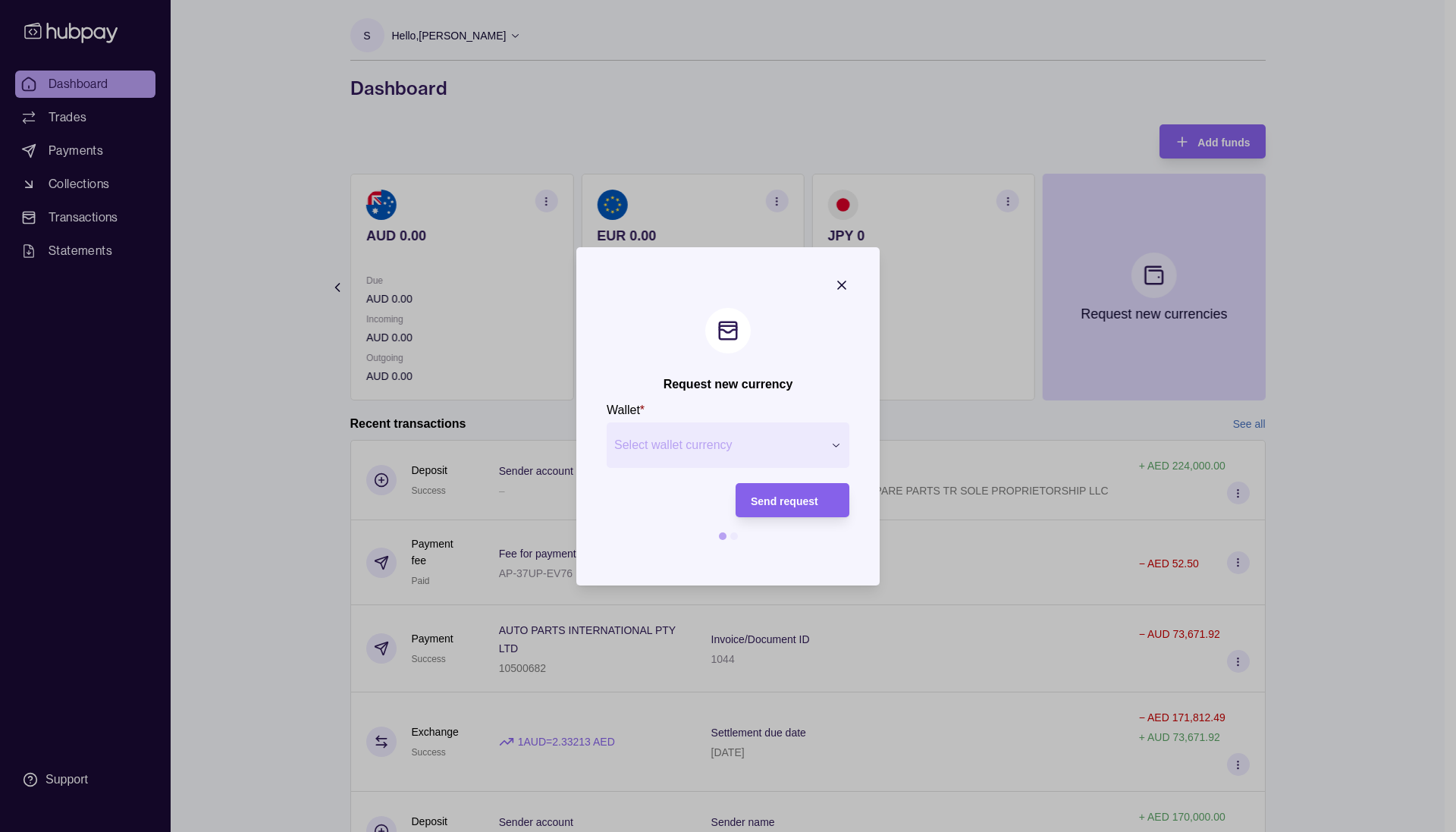 click on "Request new currency Wallet  * Select wallet currency *** *** *** *** *** *** *** *** *** *** *** *** *** *** *** *** *** *** *** *** *** *** *** *** *** *** *** *** *** *** *** *** *** *** *** *** *** *** *** *** *** *** Send request" at bounding box center [722, 920] 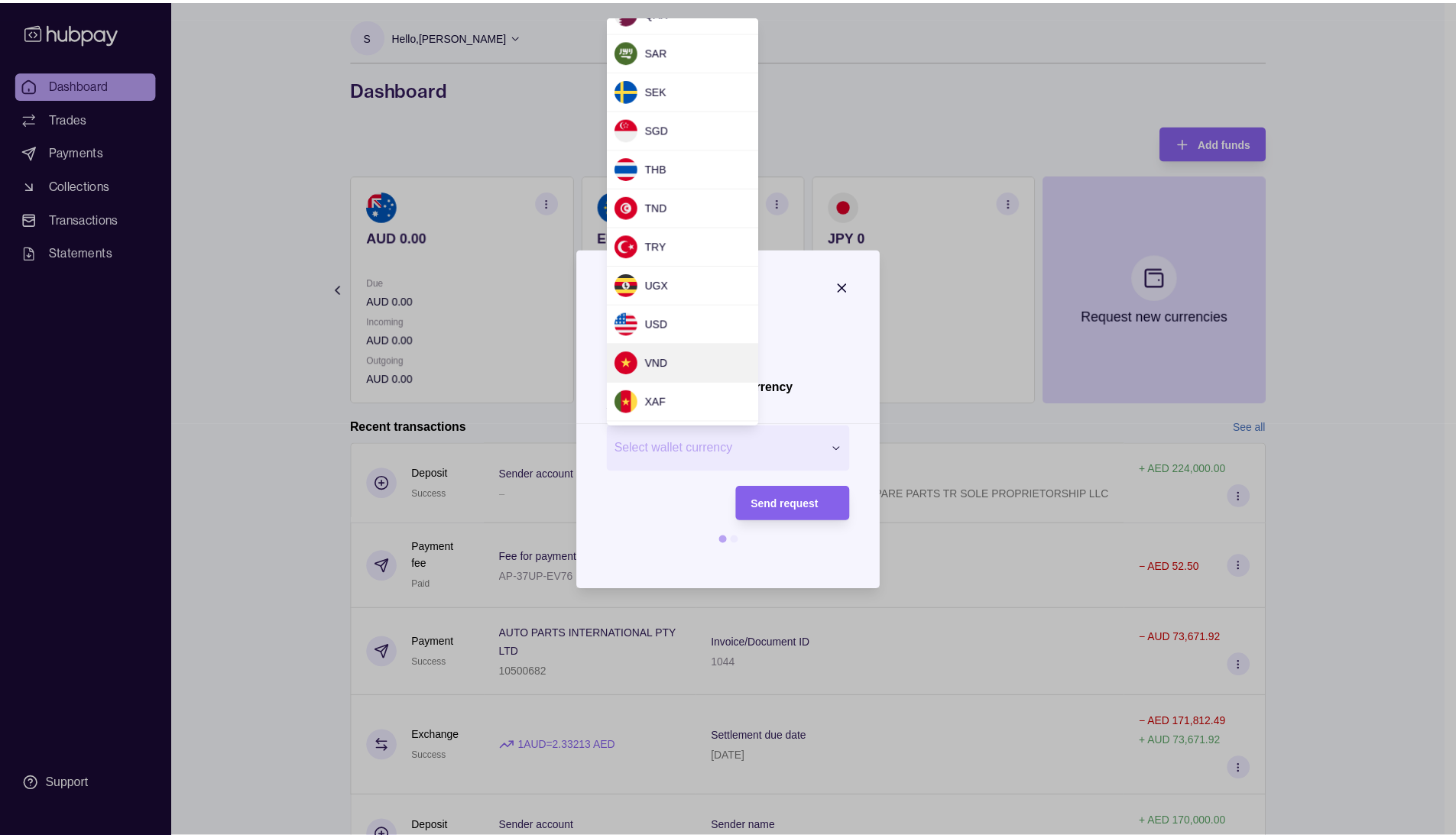 scroll, scrollTop: 1113, scrollLeft: 0, axis: vertical 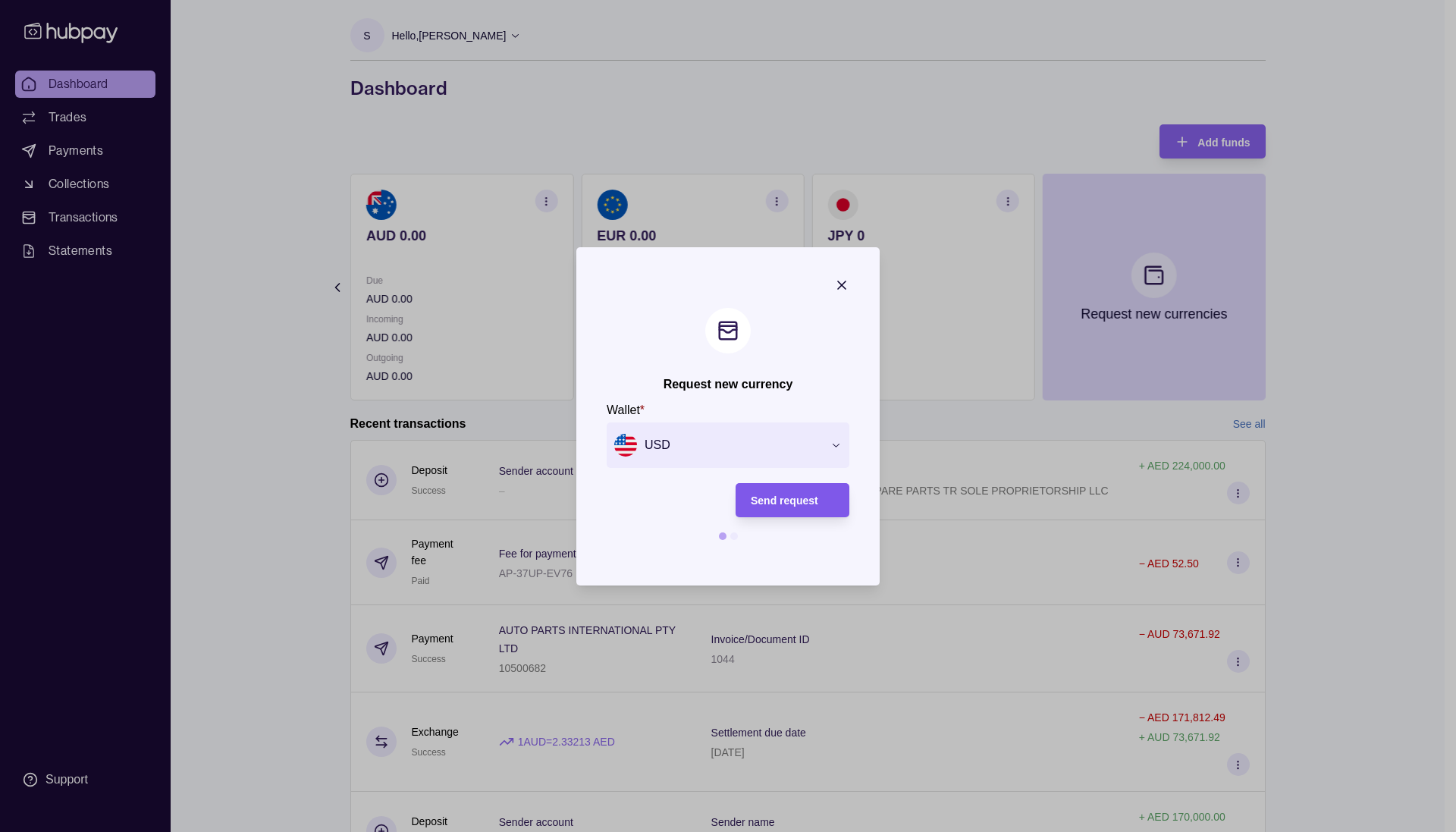 click on "Send request" at bounding box center [784, 501] 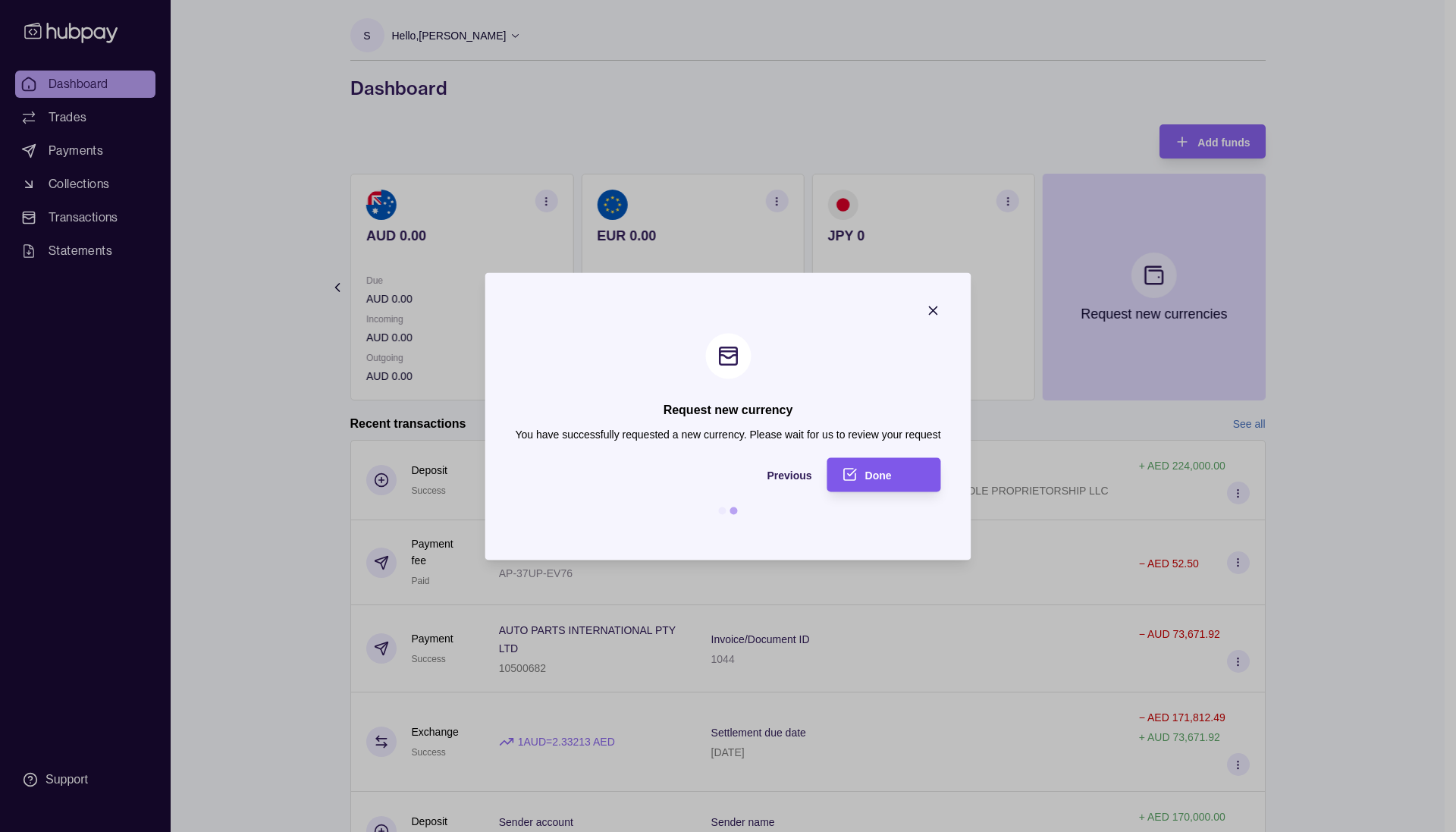 click on "Done" at bounding box center [878, 476] 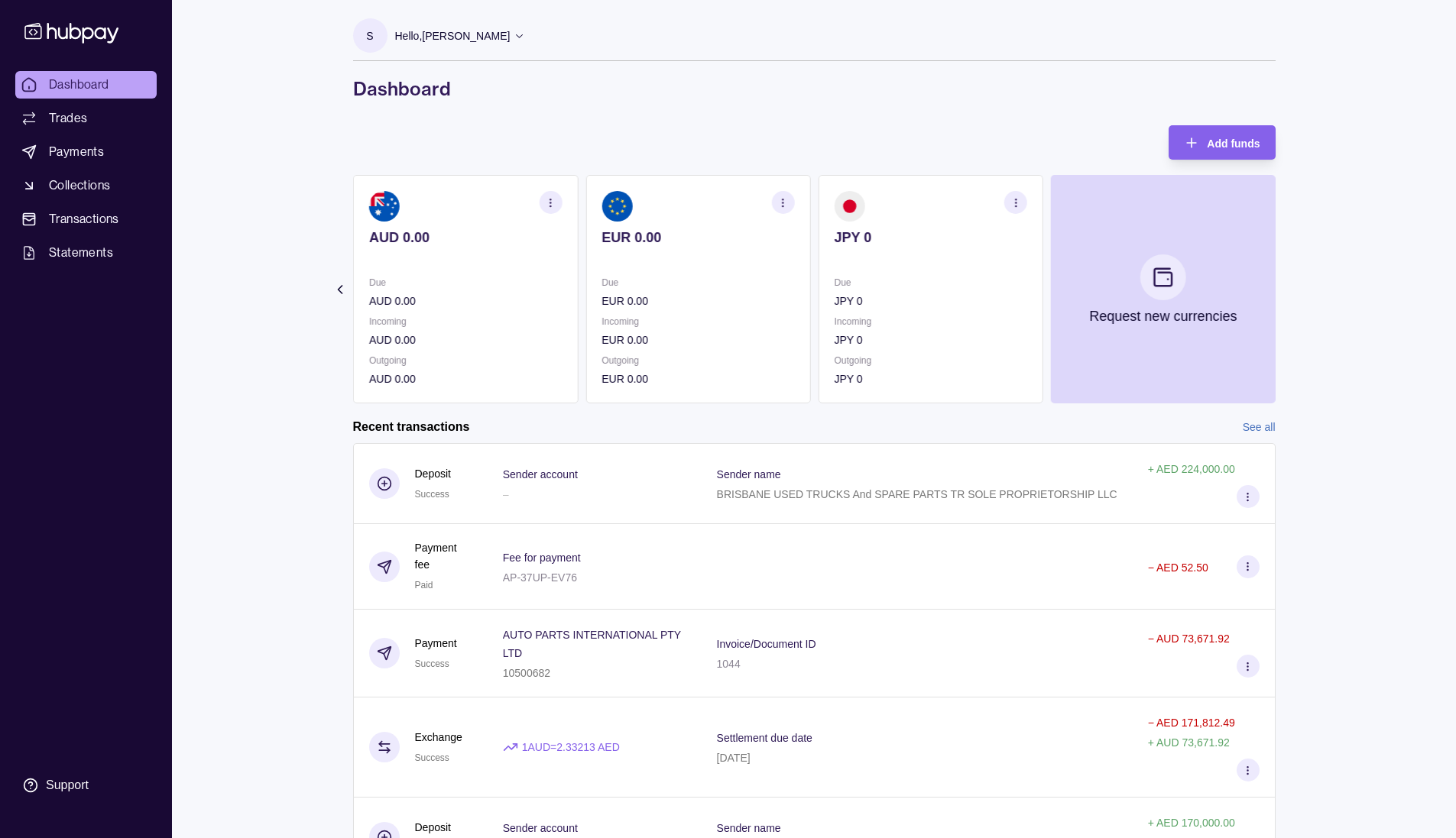 scroll, scrollTop: 0, scrollLeft: 0, axis: both 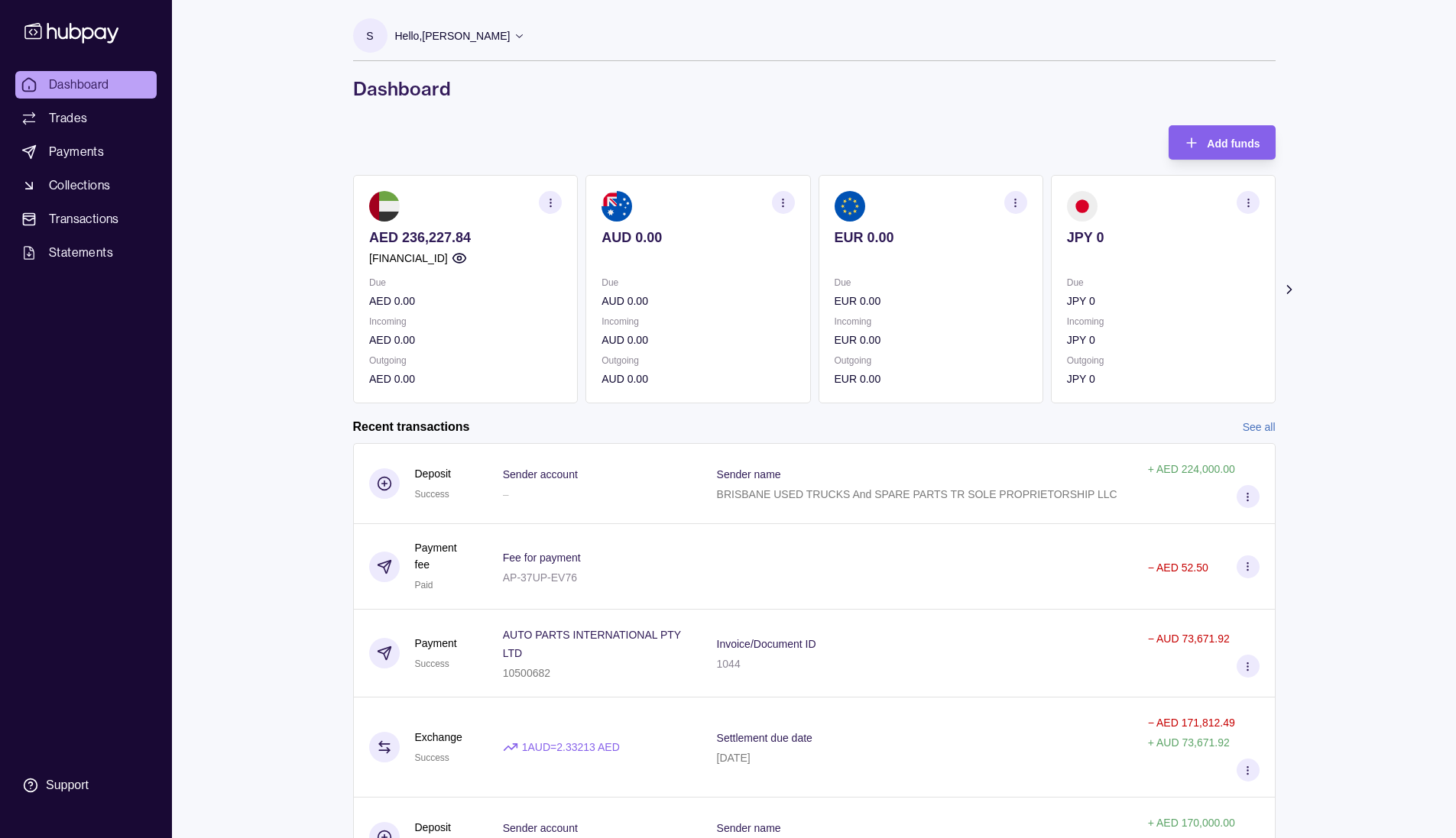 click on "Dashboard Trades Payments Collections Transactions Statements Support S Hello,  [PERSON_NAME] USED TRUCKS And SPARE PARTS TR SOLE PROPRIETORSHIP LLC Account Terms and conditions Privacy policy Sign out Dashboard Add funds AED 236,227.84 [FINANCIAL_ID] Due AED 0.00 Incoming AED 0.00 Outgoing AED 0.00 AUD 0.00                                                                                                               Due AUD 0.00 Incoming AUD 0.00 Outgoing AUD 0.00 EUR 0.00                                                                                                               Due EUR 0.00 Incoming EUR 0.00 Outgoing EUR 0.00 JPY 0                                                                                                               Due JPY 0 Incoming JPY 0 Outgoing JPY 0 Request new currencies Recent transactions – +" at bounding box center (728, 463) 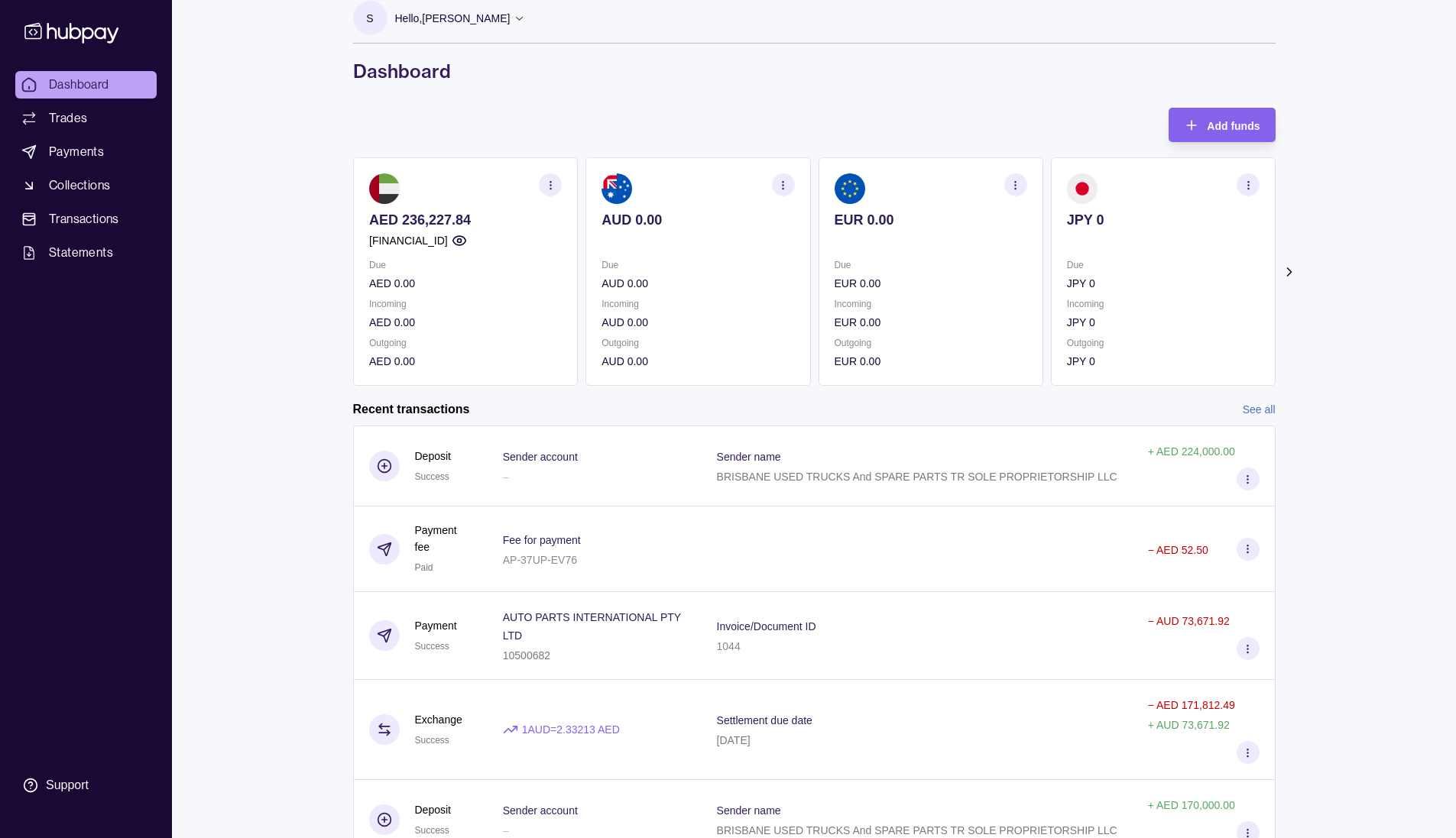scroll, scrollTop: 21, scrollLeft: 0, axis: vertical 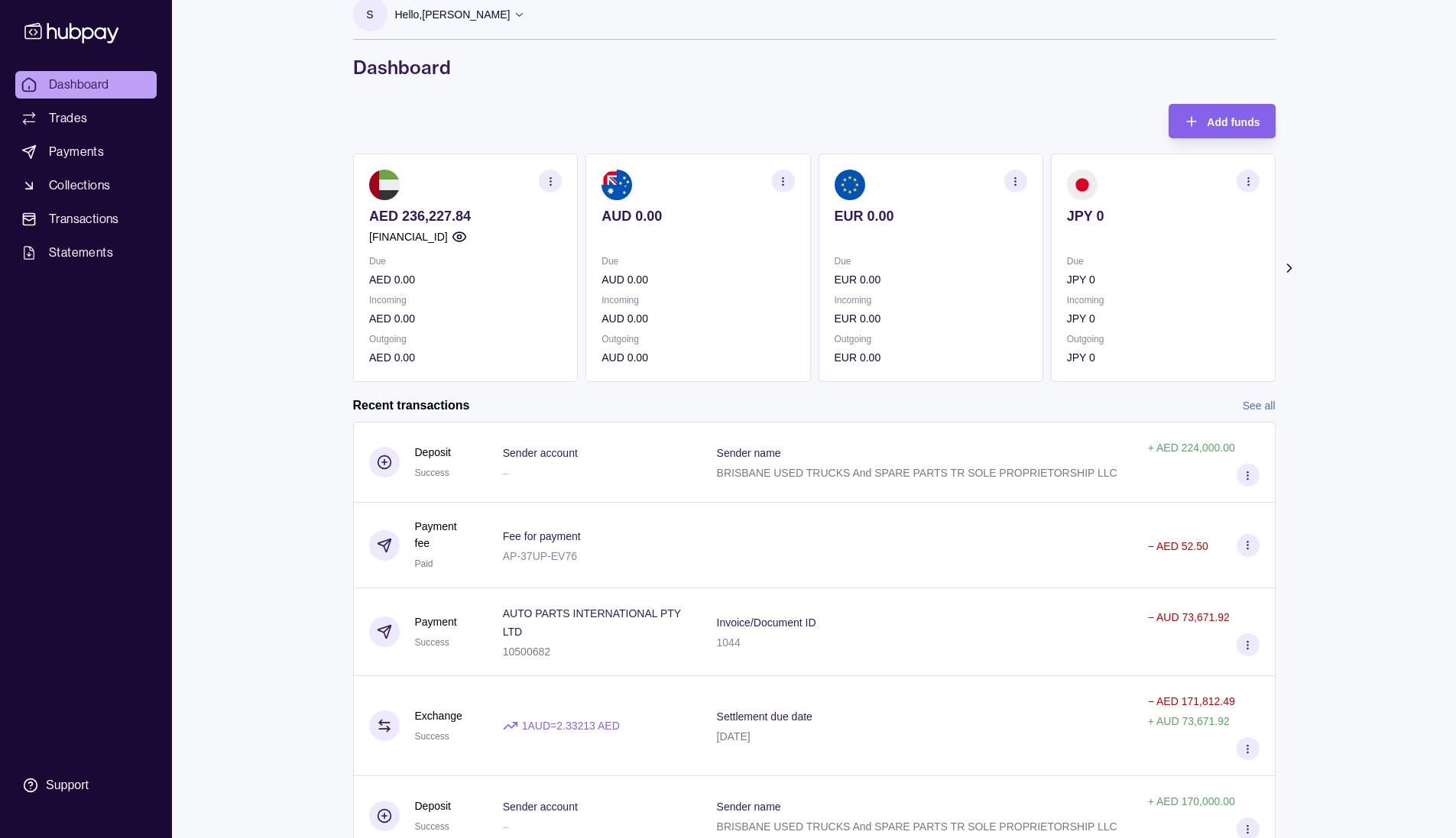 click on "Incoming" at bounding box center (465, 300) 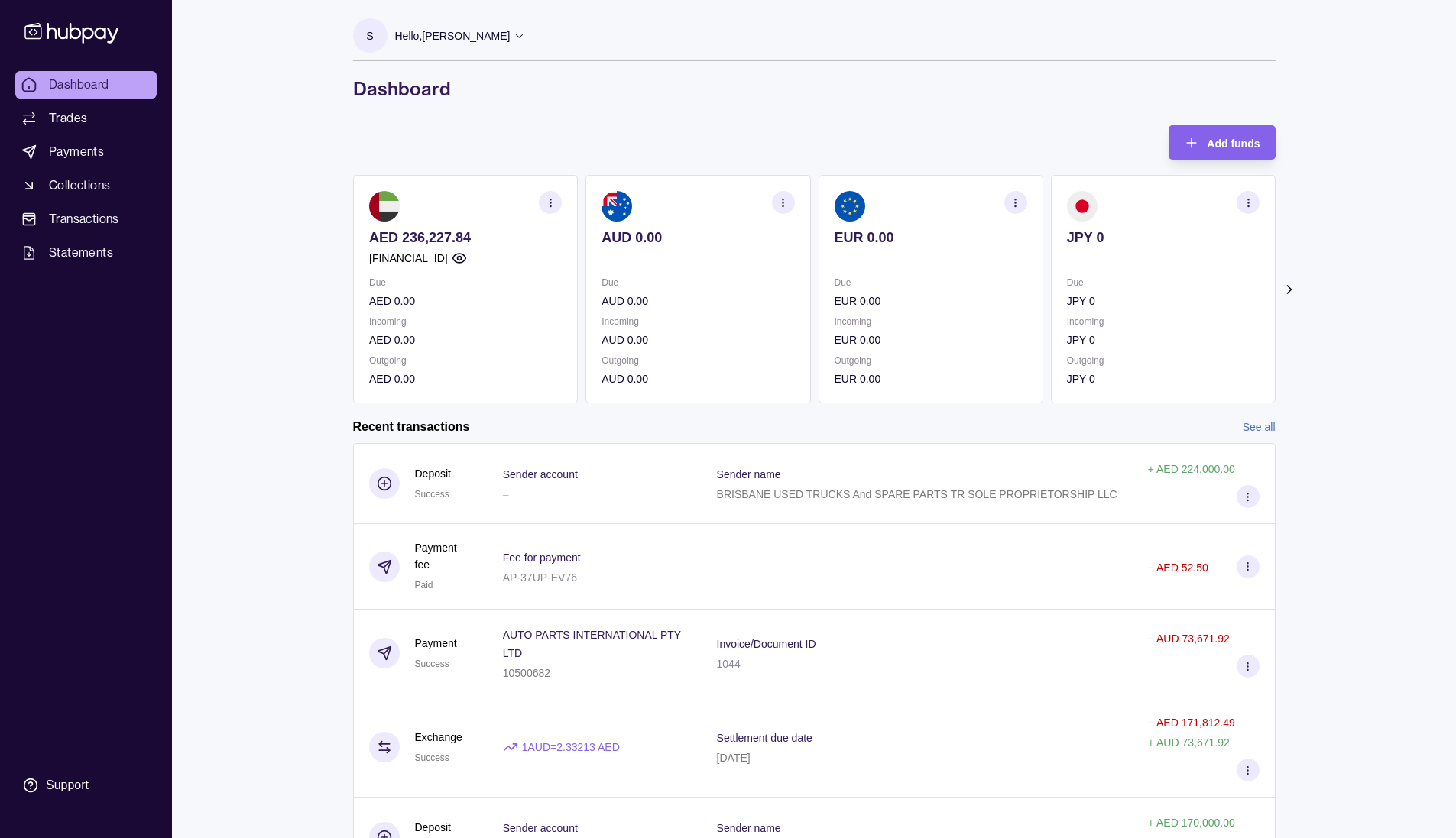 scroll, scrollTop: 0, scrollLeft: 0, axis: both 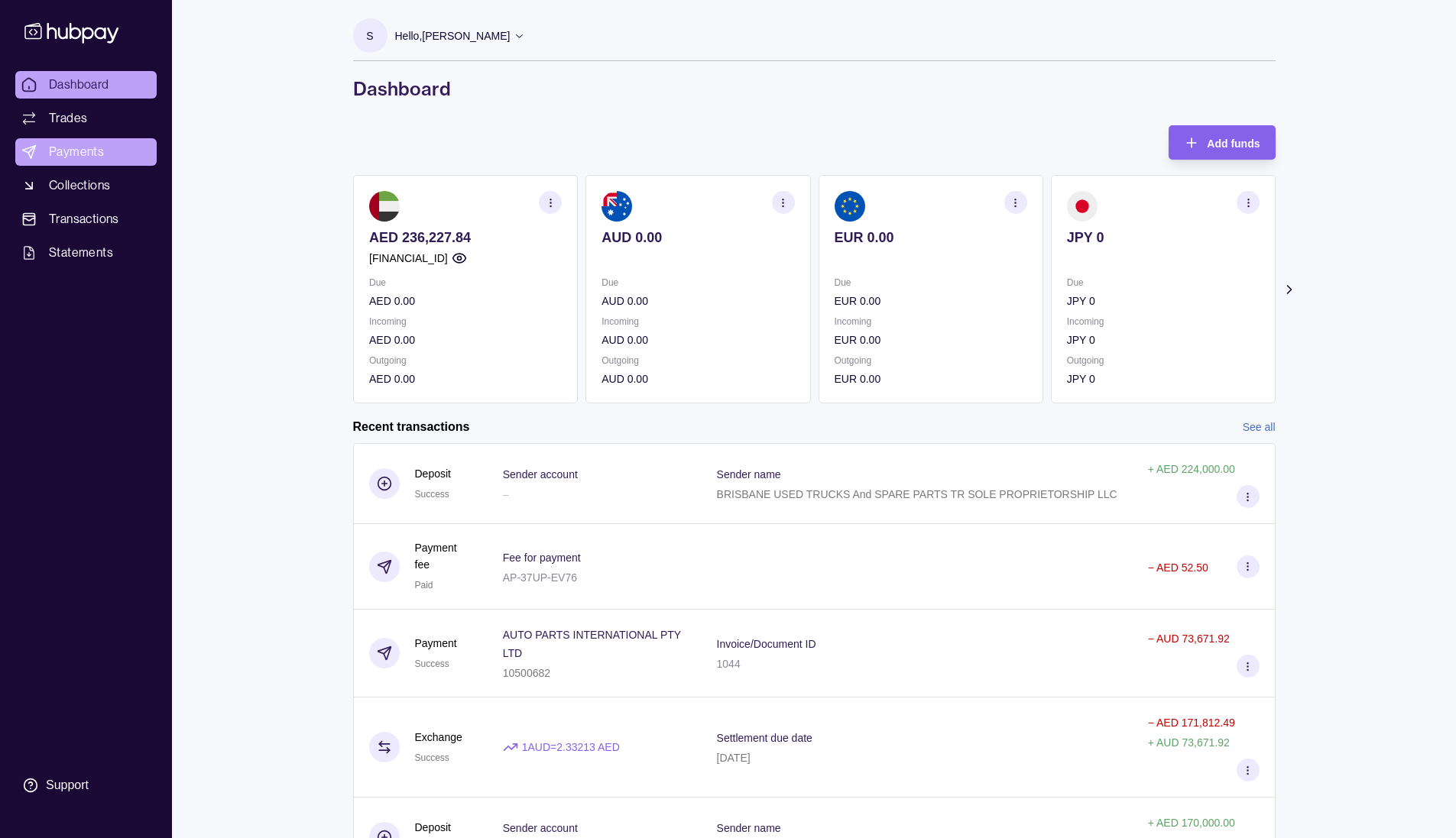 click on "Payments" at bounding box center (76, 152) 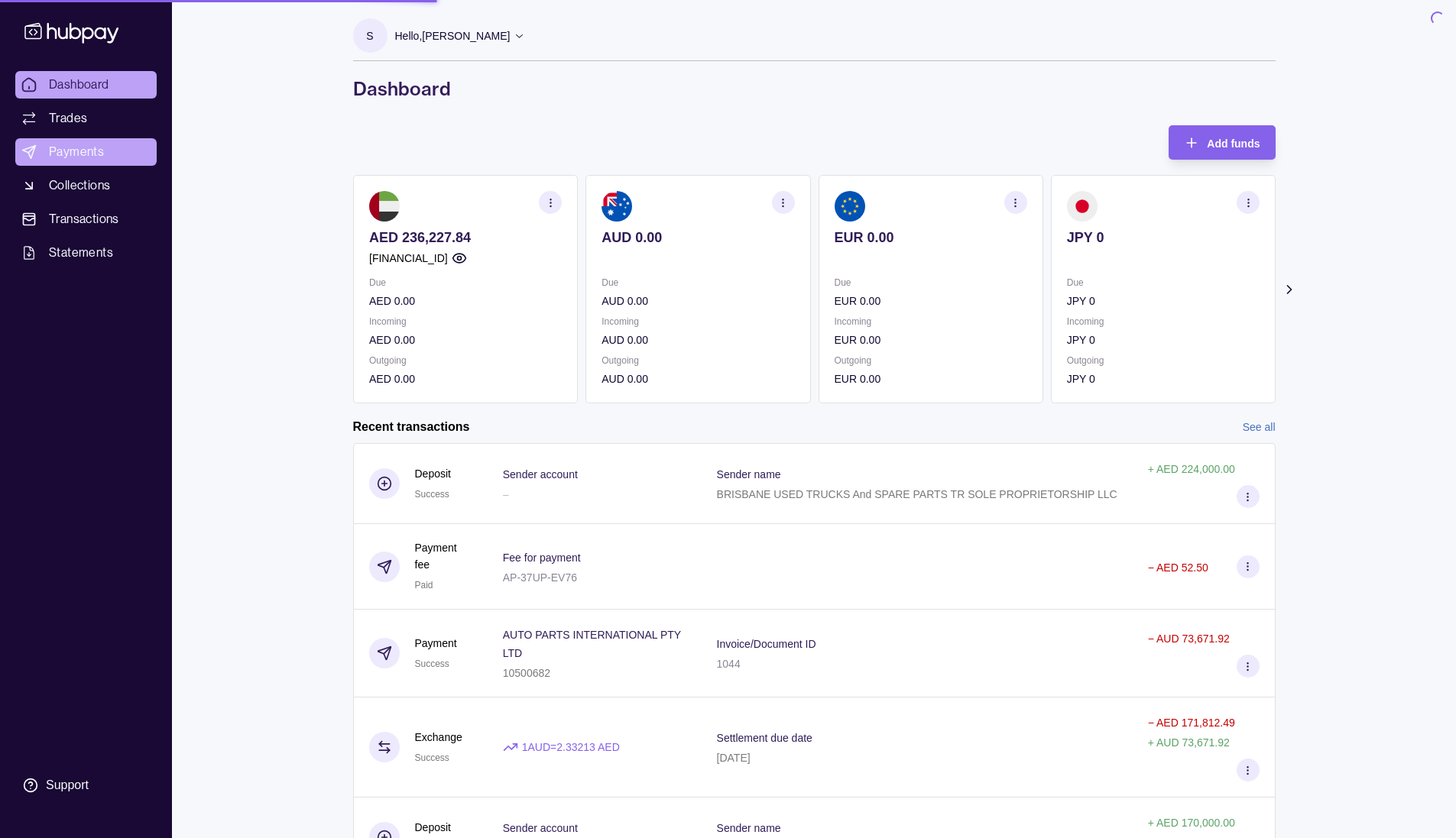 scroll, scrollTop: 5, scrollLeft: 0, axis: vertical 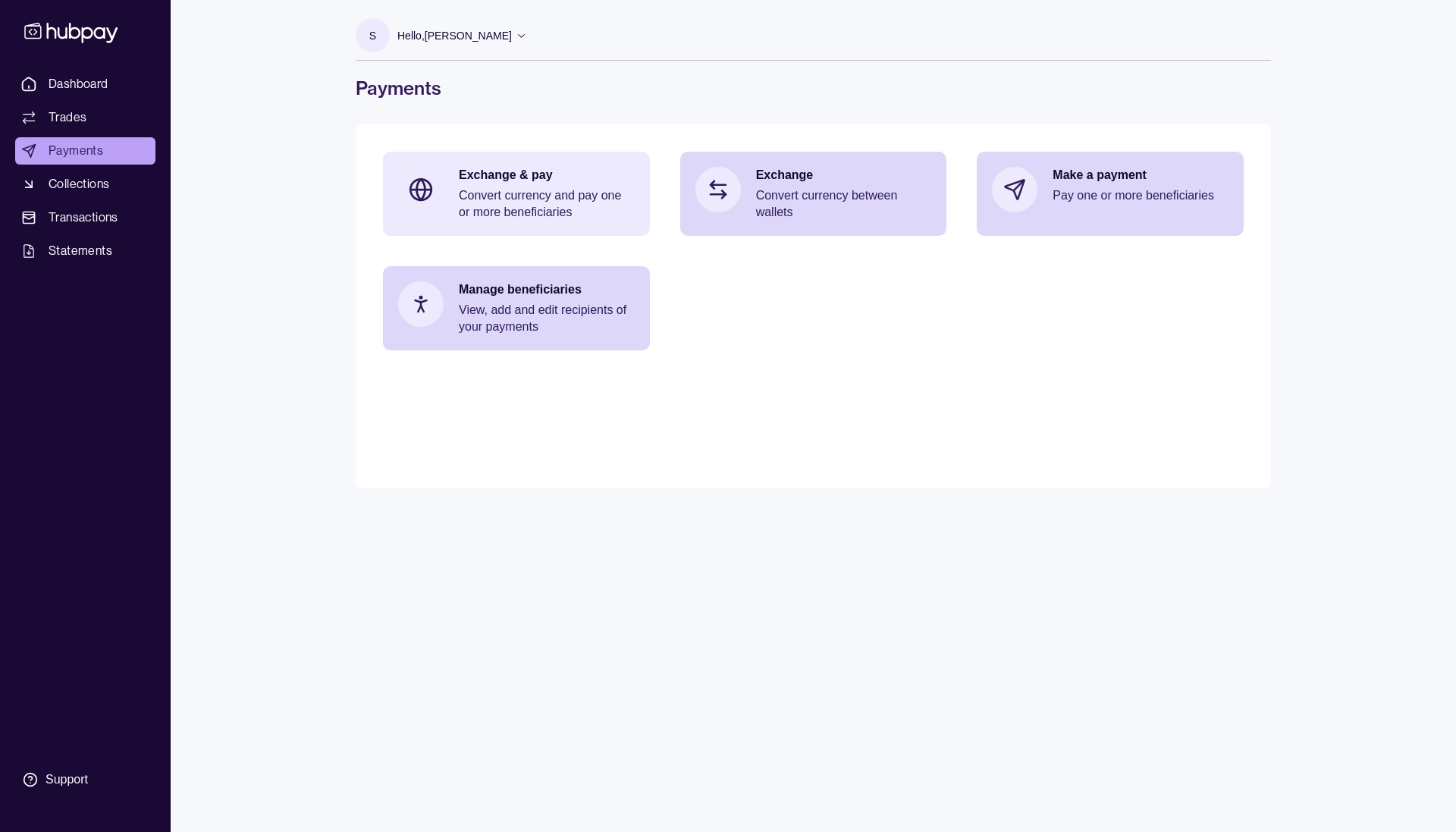 click on "Convert currency and pay one or more beneficiaries" at bounding box center [547, 204] 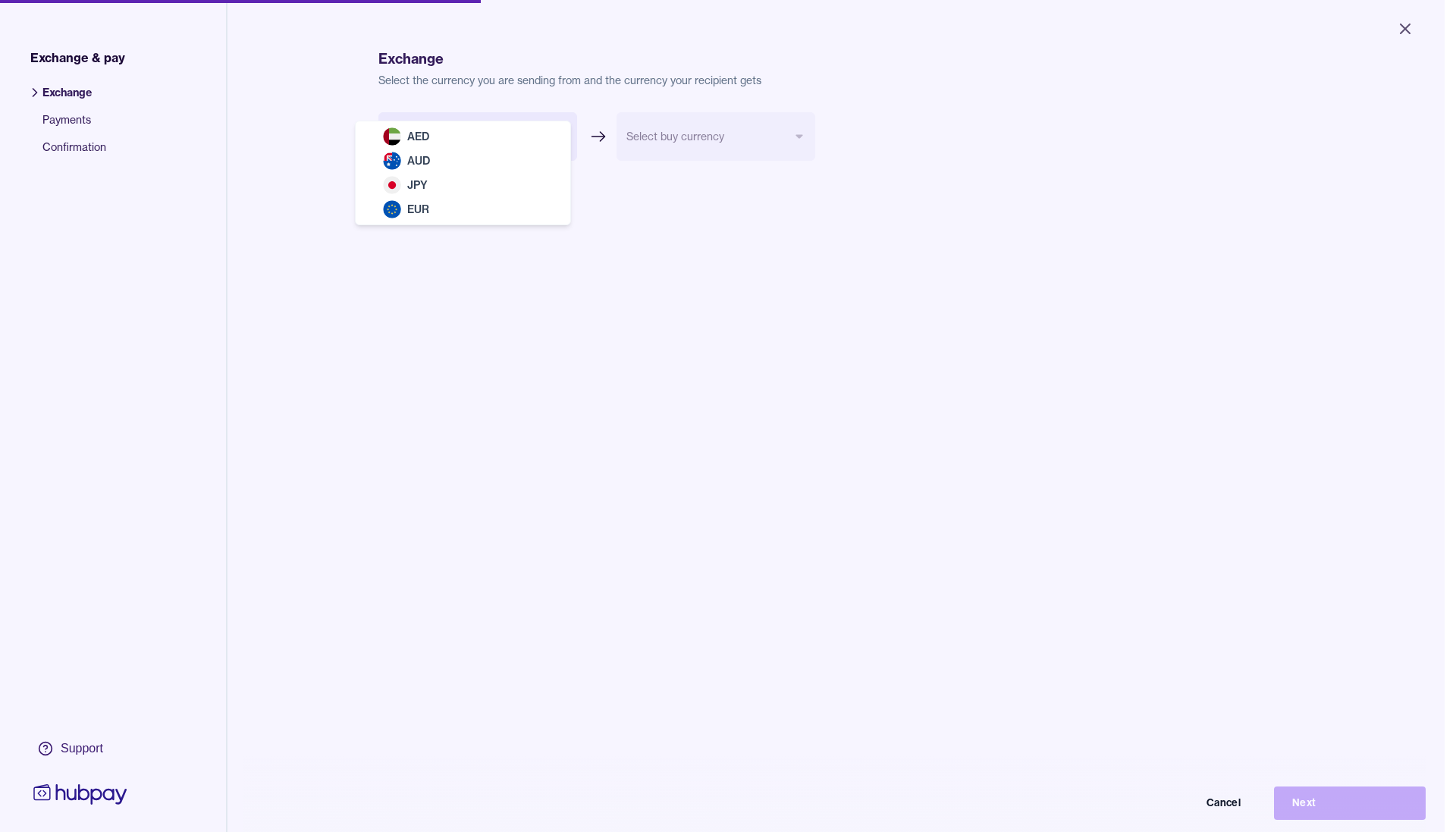 click on "Close Exchange & pay Exchange Payments Confirmation Support Exchange Select the currency you are sending from and the currency your recipient gets Select sell currency *** *** *** *** Select buy currency Cancel Next Exchange & pay | Hubpay AED AUD JPY EUR" at bounding box center (722, 416) 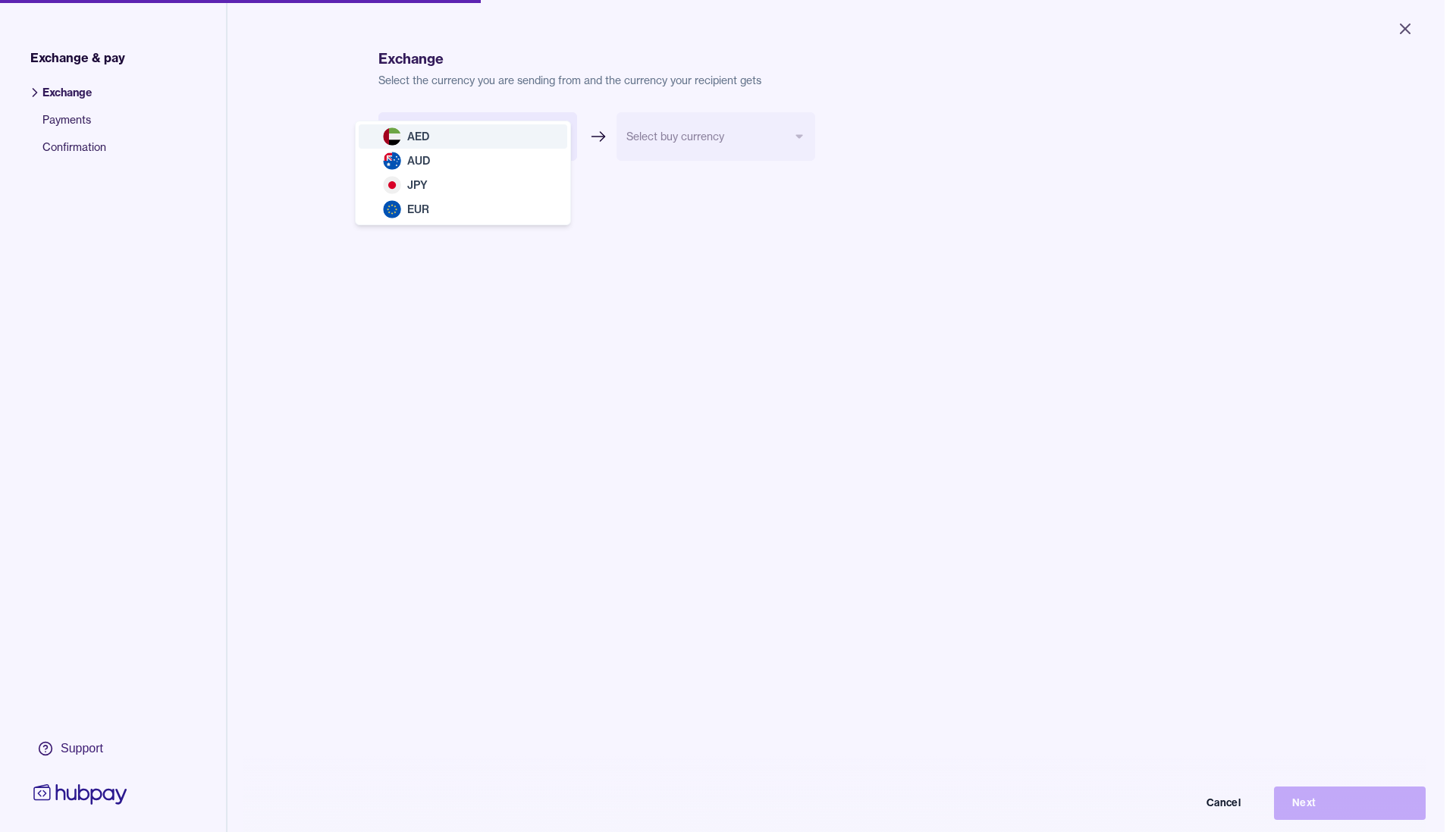 select on "***" 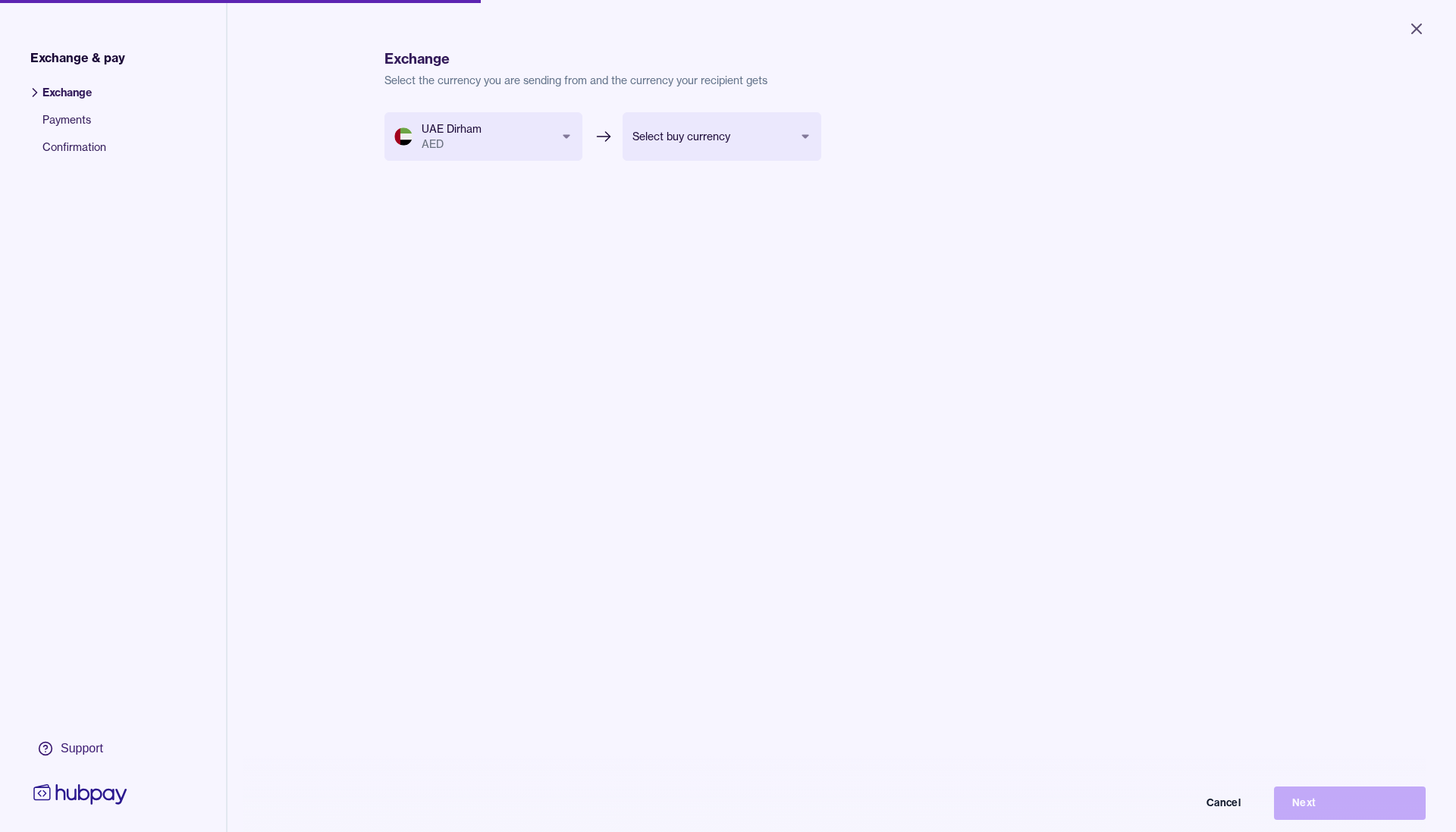 click on "Close Exchange & pay Exchange Payments Confirmation Support Exchange Select the currency you are sending from and the currency your recipient gets UAE Dirham AED *** *** *** *** Select buy currency *** *** *** Cancel Next Exchange & pay | Hubpay" at bounding box center (728, 416) 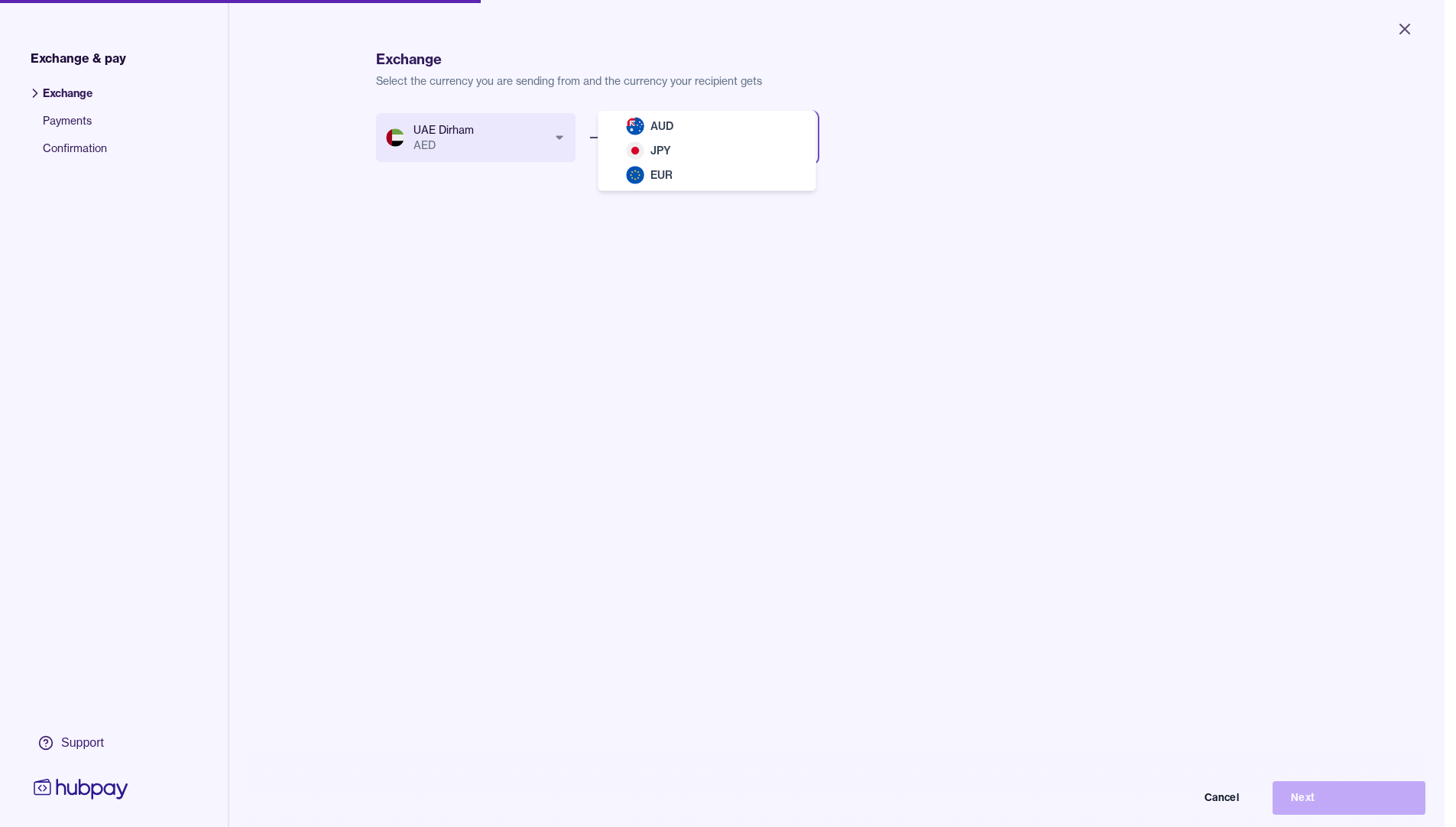 click on "Close Exchange & pay Exchange Payments Confirmation Support Exchange Select the currency you are sending from and the currency your recipient gets UAE Dirham AED *** *** *** *** Select buy currency *** *** *** Cancel Next Exchange & pay | Hubpay AUD JPY EUR" at bounding box center [728, 414] 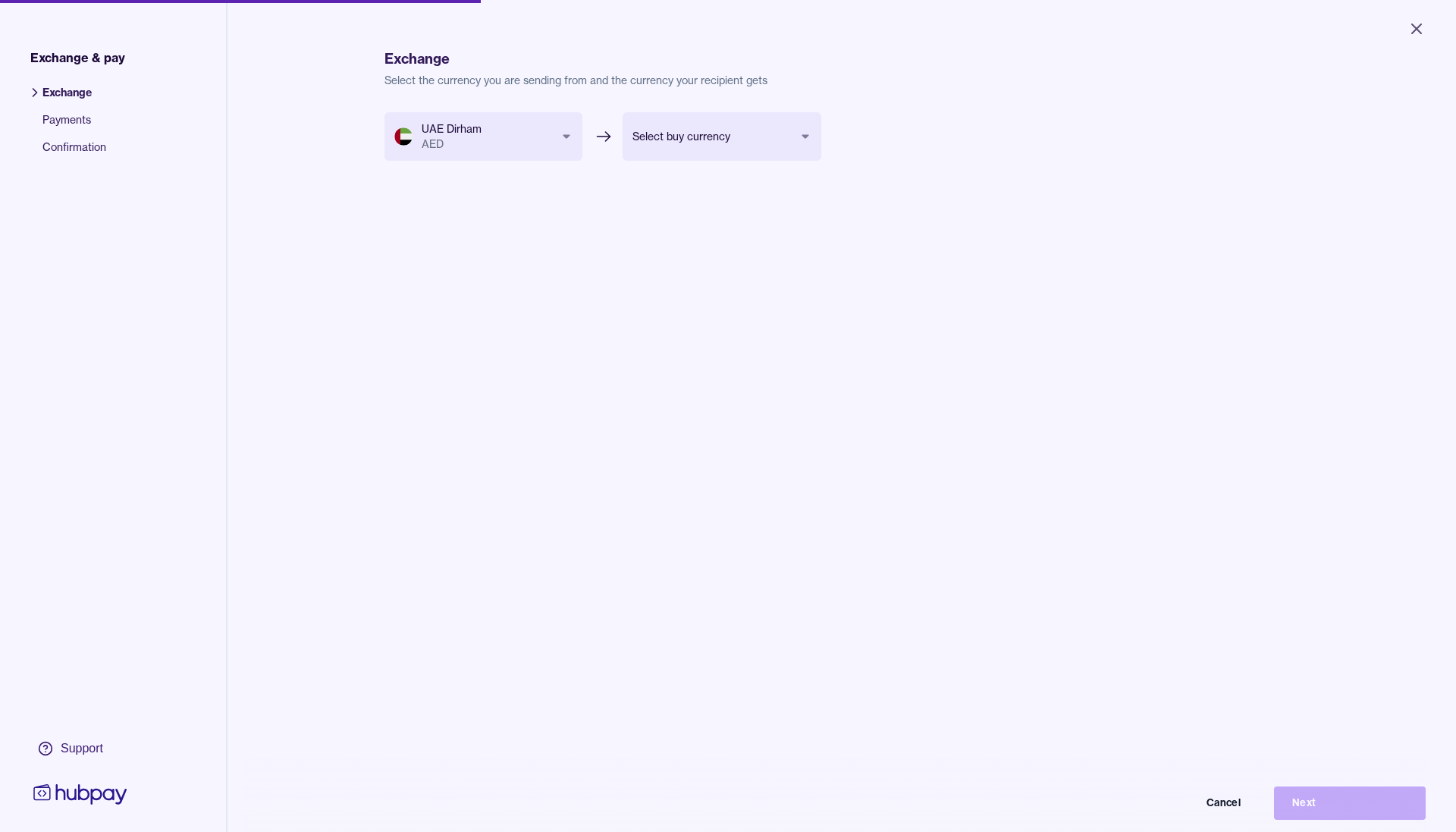 click on "Close Exchange & pay Exchange Payments Confirmation Support Exchange Select the currency you are sending from and the currency your recipient gets UAE Dirham AED *** *** *** *** Select buy currency *** *** *** Cancel Next Exchange & pay | Hubpay" at bounding box center [728, 416] 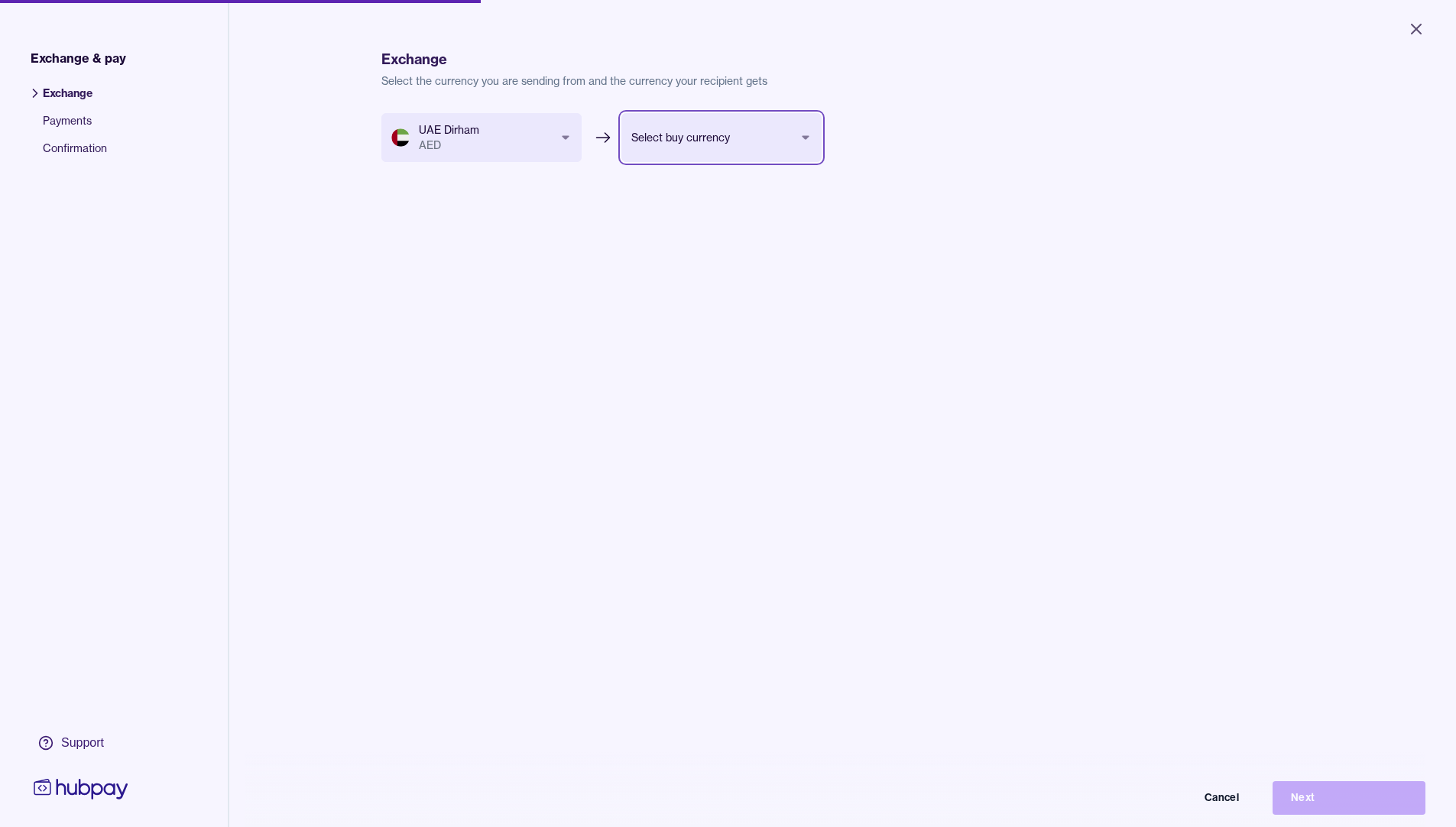 click on "Close Exchange & pay Exchange Payments Confirmation Support Exchange Select the currency you are sending from and the currency your recipient gets UAE Dirham AED *** *** *** *** Select buy currency *** *** *** Cancel Next Exchange & pay | Hubpay" at bounding box center (728, 414) 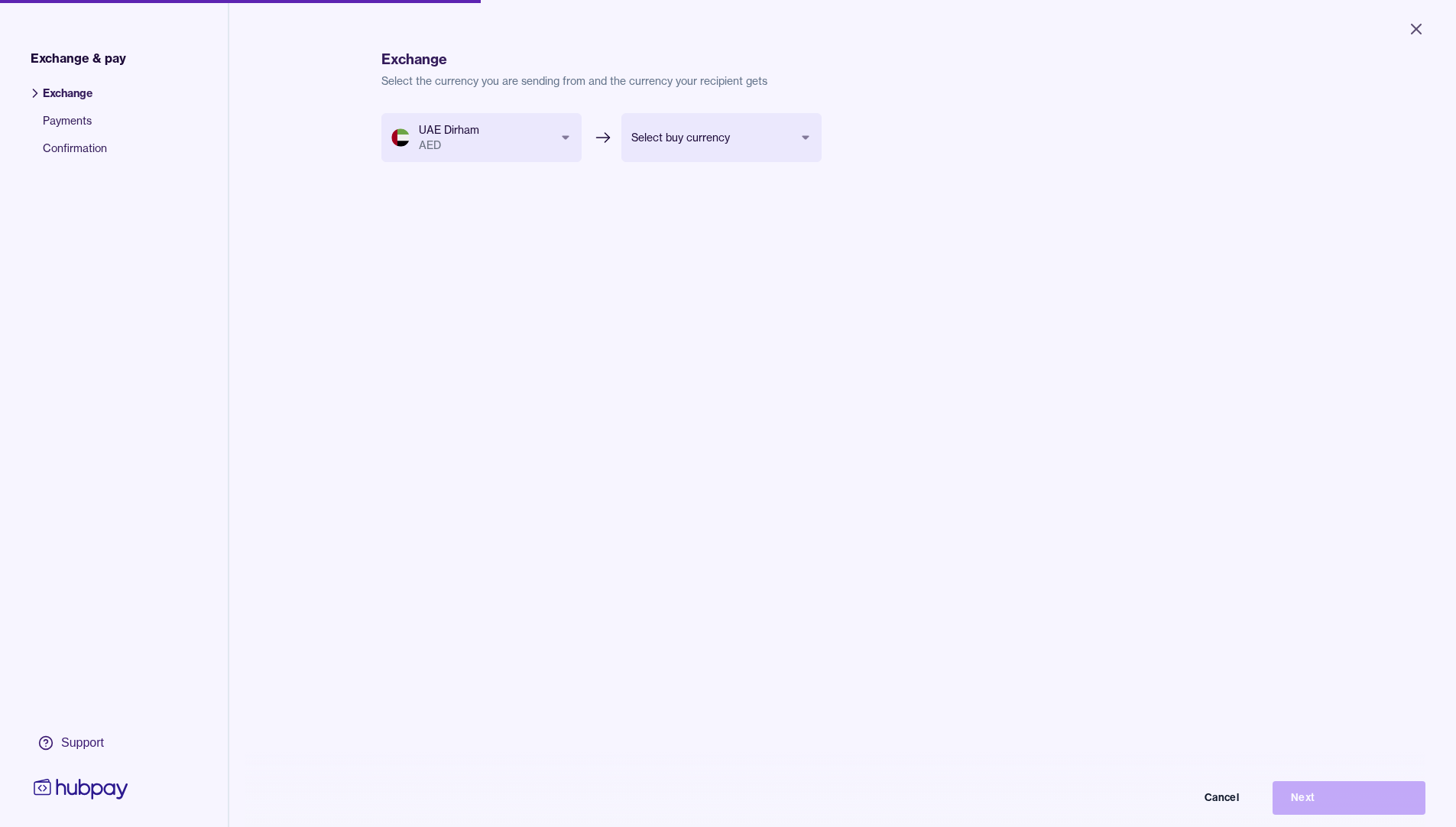 click on "UAE Dirham AED *** *** *** *** Select buy currency *** *** *** Cancel Next" at bounding box center [602, 209] 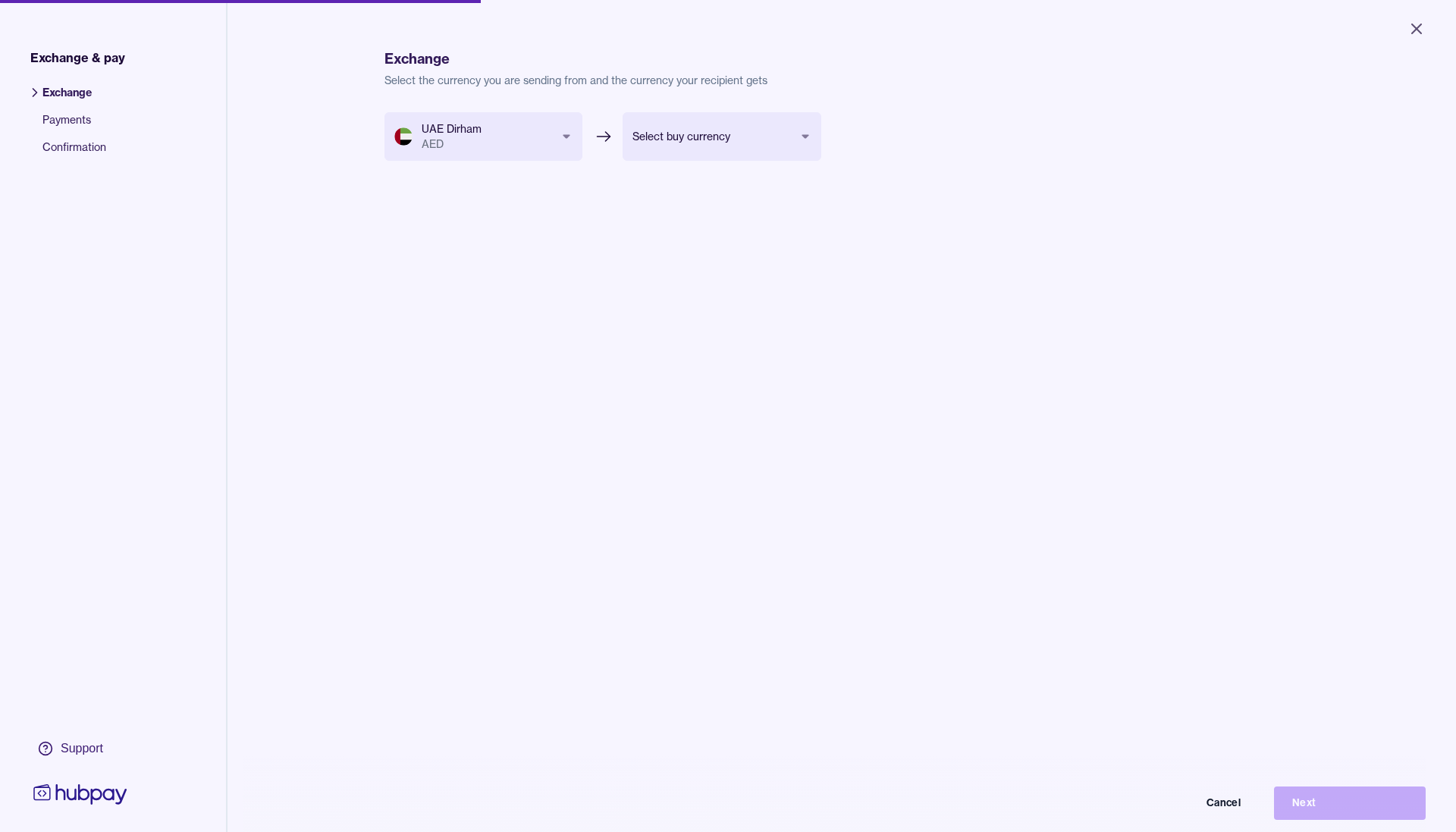 click on "Close Exchange & pay Exchange Payments Confirmation Support Exchange Select the currency you are sending from and the currency your recipient gets UAE Dirham AED *** *** *** *** Select buy currency *** *** *** Cancel Next Exchange & pay | Hubpay" at bounding box center (728, 416) 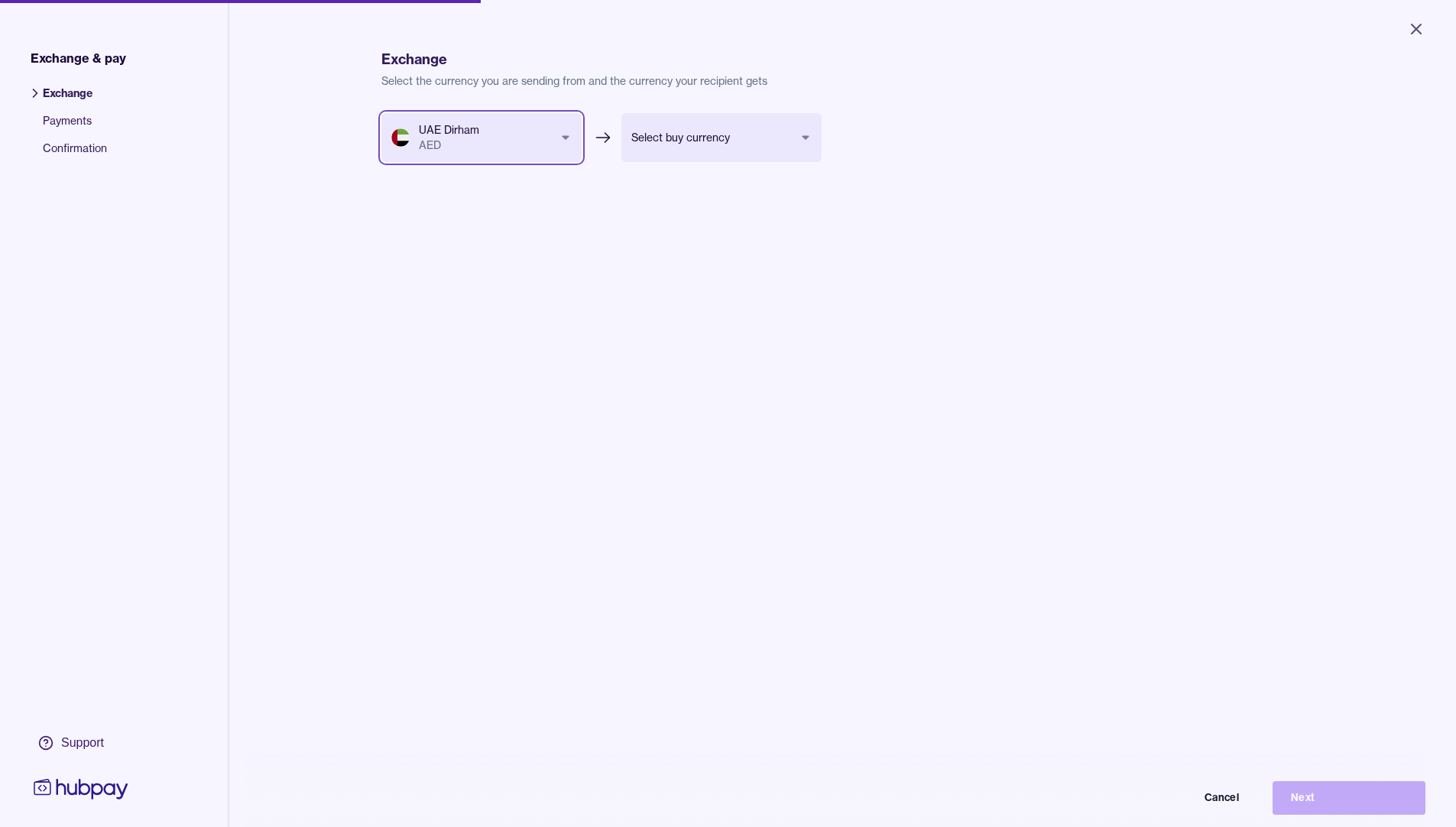 click on "Close Exchange & pay Exchange Payments Confirmation Support Exchange Select the currency you are sending from and the currency your recipient gets UAE Dirham AED *** *** *** *** Select buy currency *** *** *** Cancel Next Exchange & pay | Hubpay" at bounding box center [728, 414] 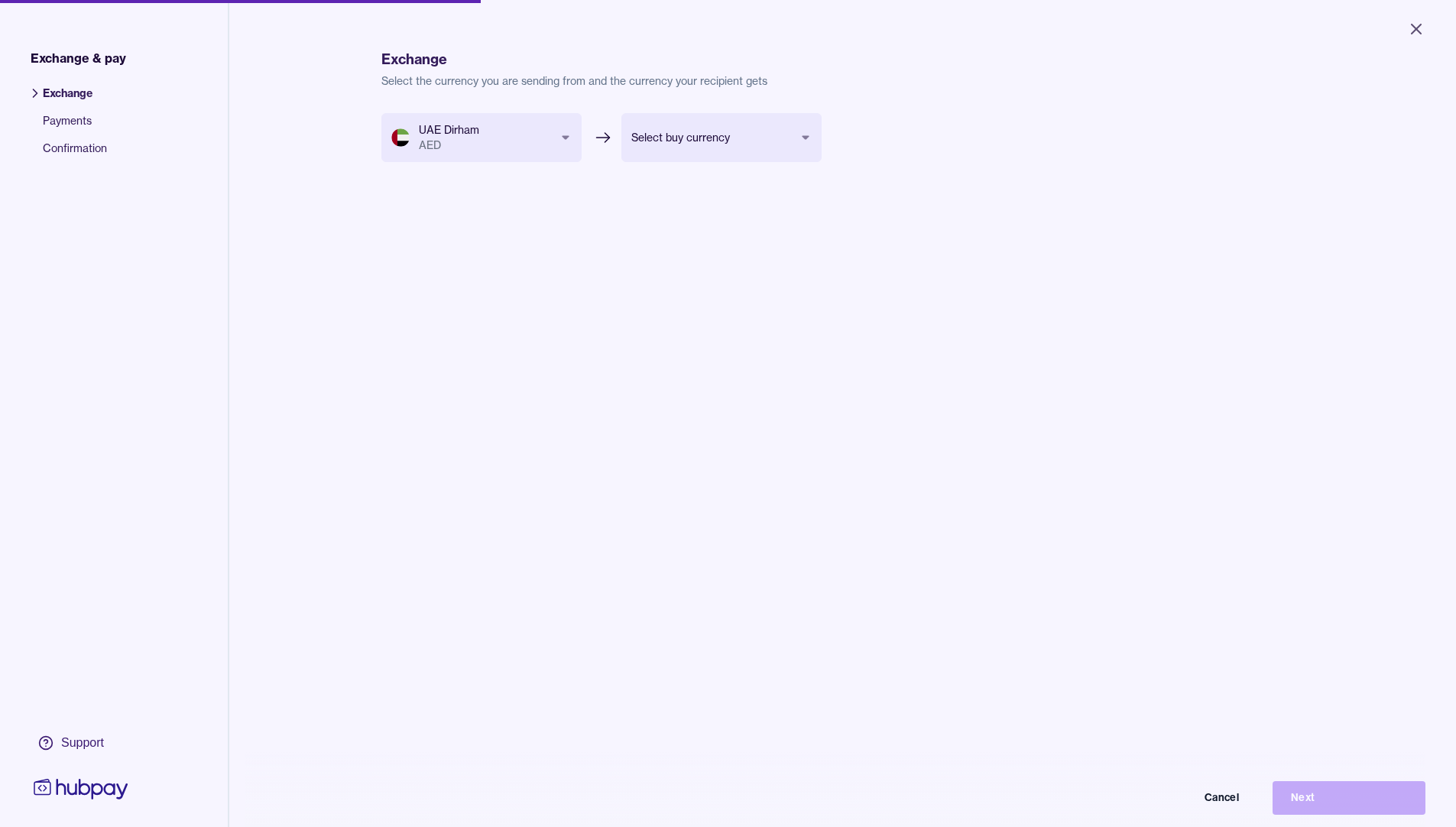 click on "Exchange Payments Confirmation" at bounding box center [114, 553] 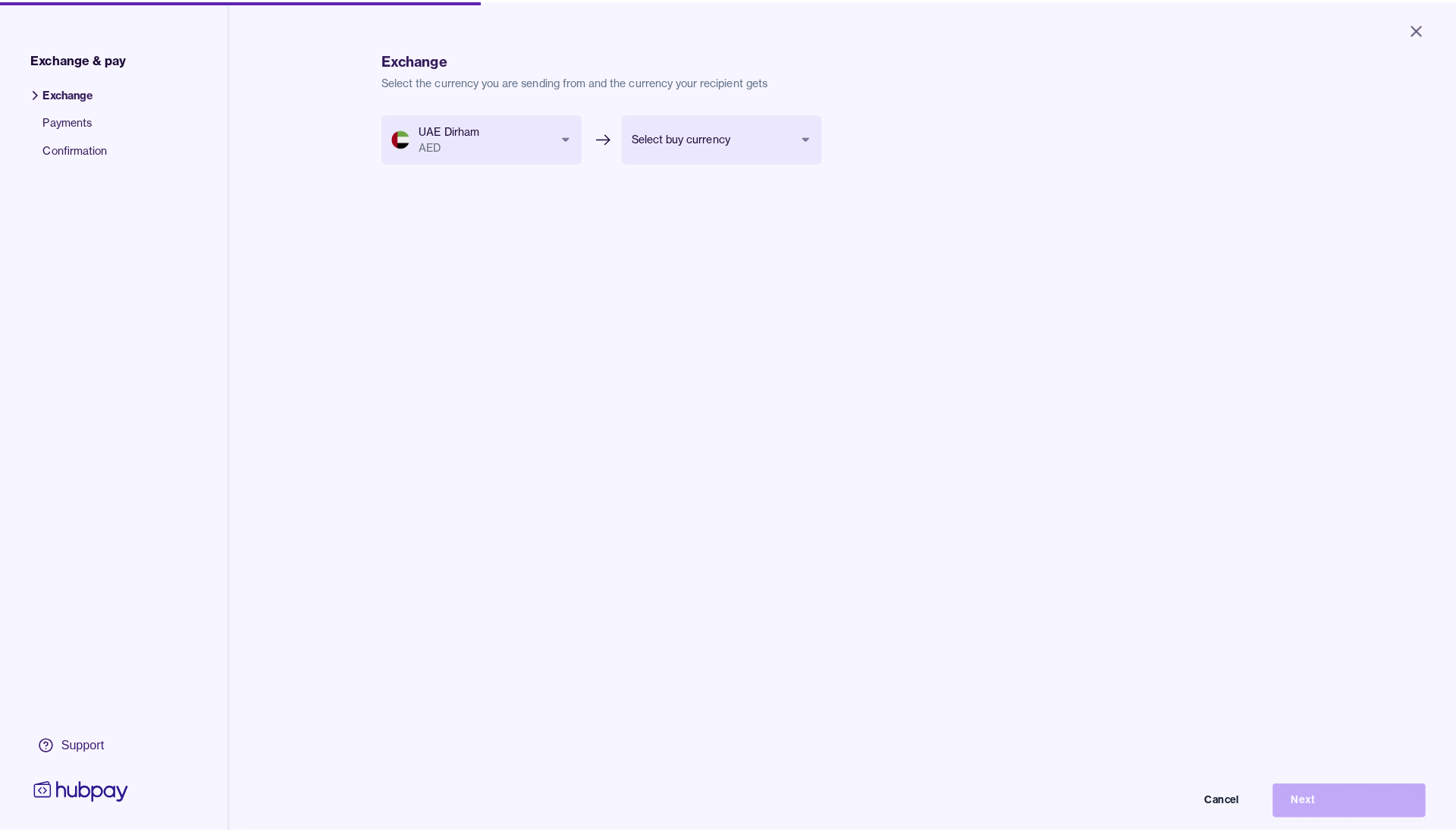 scroll, scrollTop: 0, scrollLeft: 0, axis: both 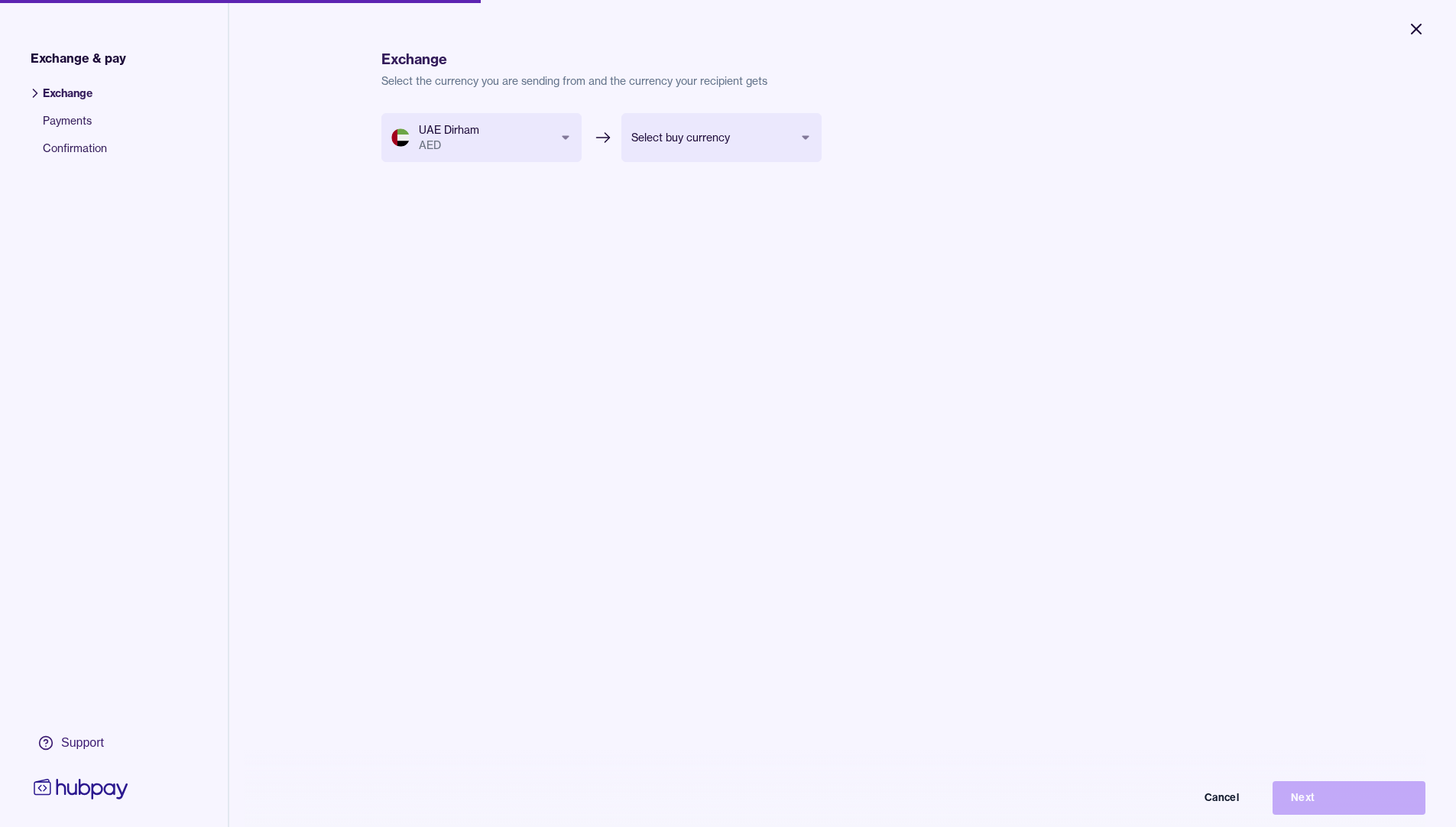 click 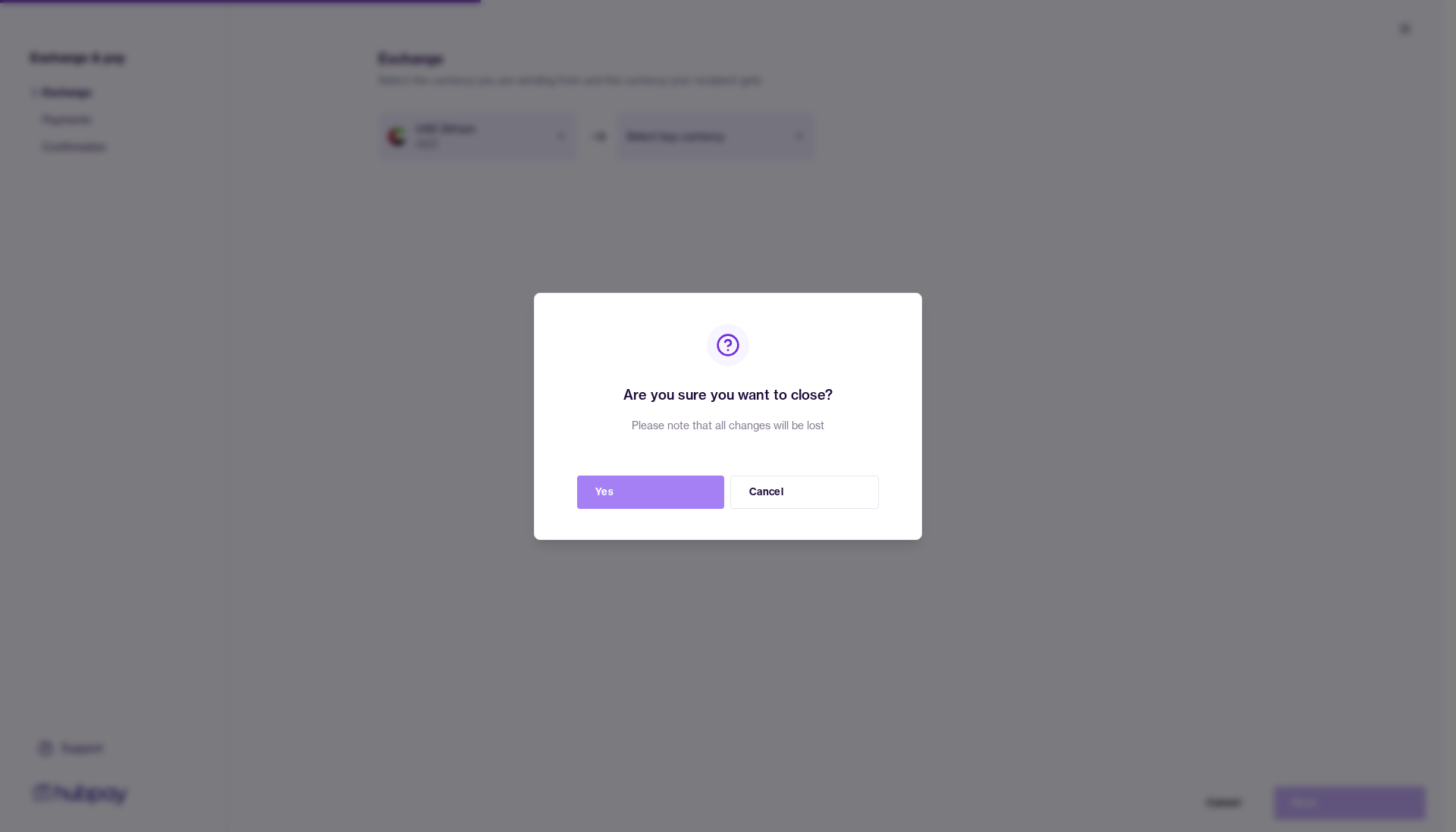 click on "Yes" at bounding box center [651, 492] 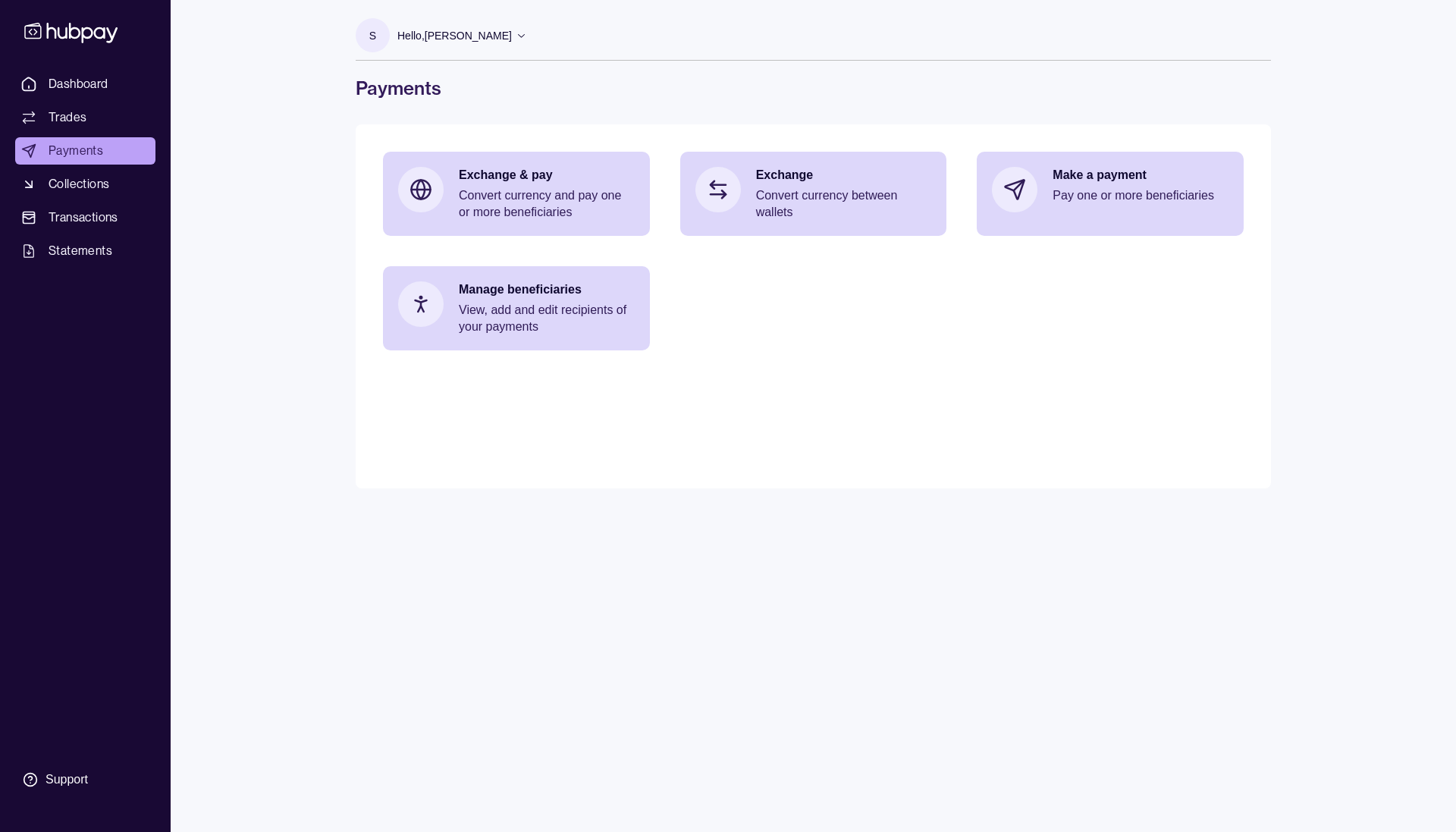 click on "Exchange & pay Convert currency and pay one or more beneficiaries Exchange Convert currency between wallets Make a payment Pay one or more beneficiaries Manage beneficiaries View, add and edit recipients of your payments" at bounding box center (813, 306) 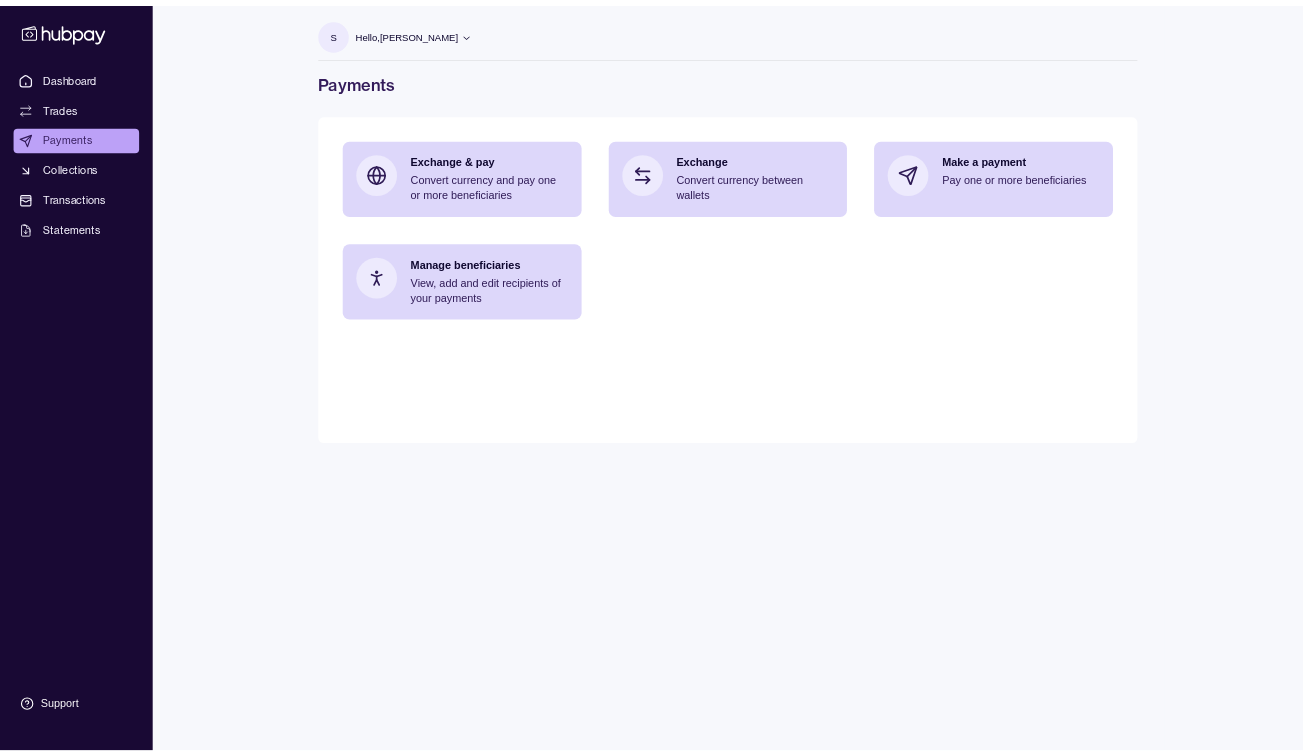 scroll, scrollTop: 0, scrollLeft: 0, axis: both 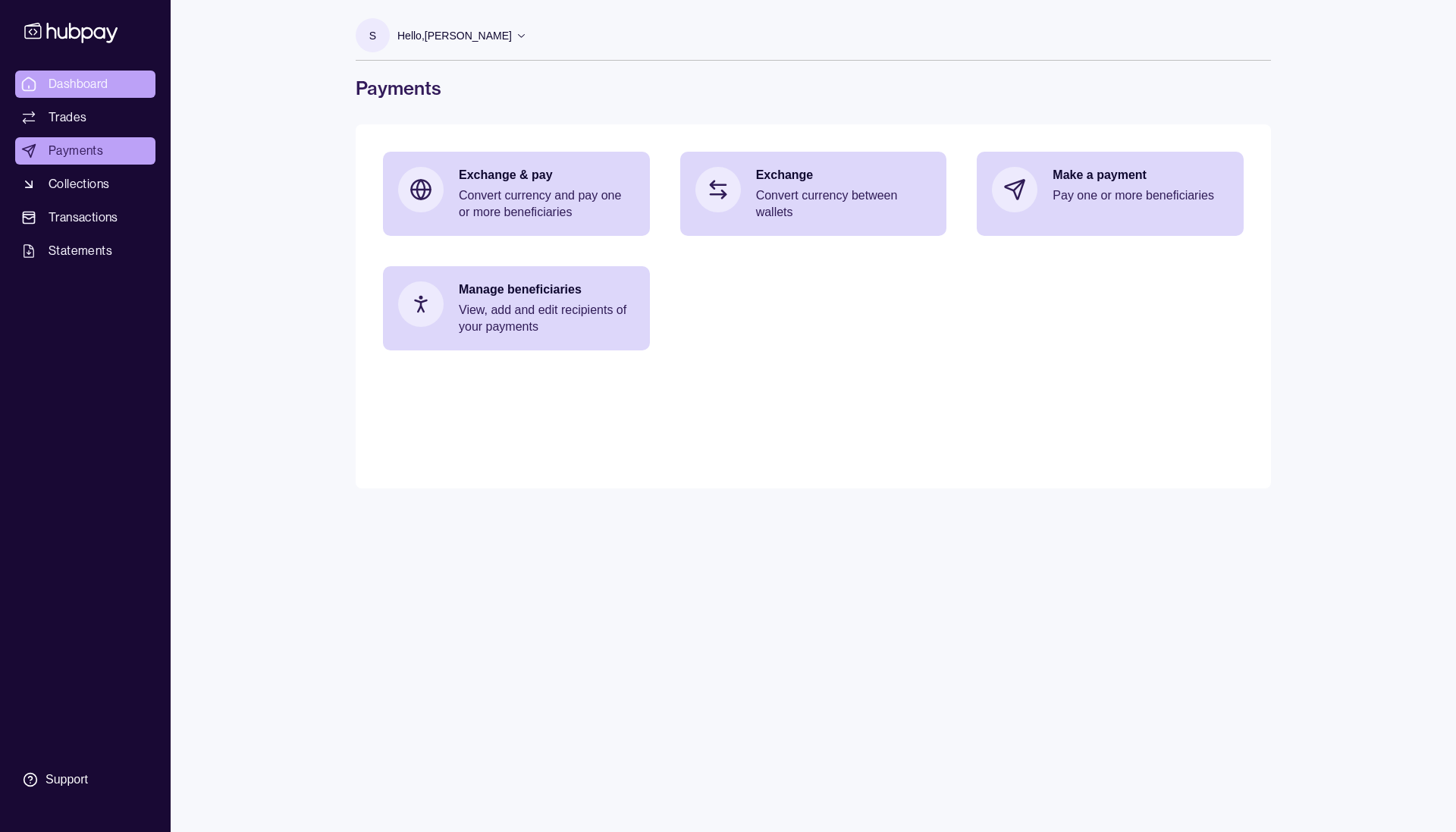 click on "Dashboard" at bounding box center [78, 84] 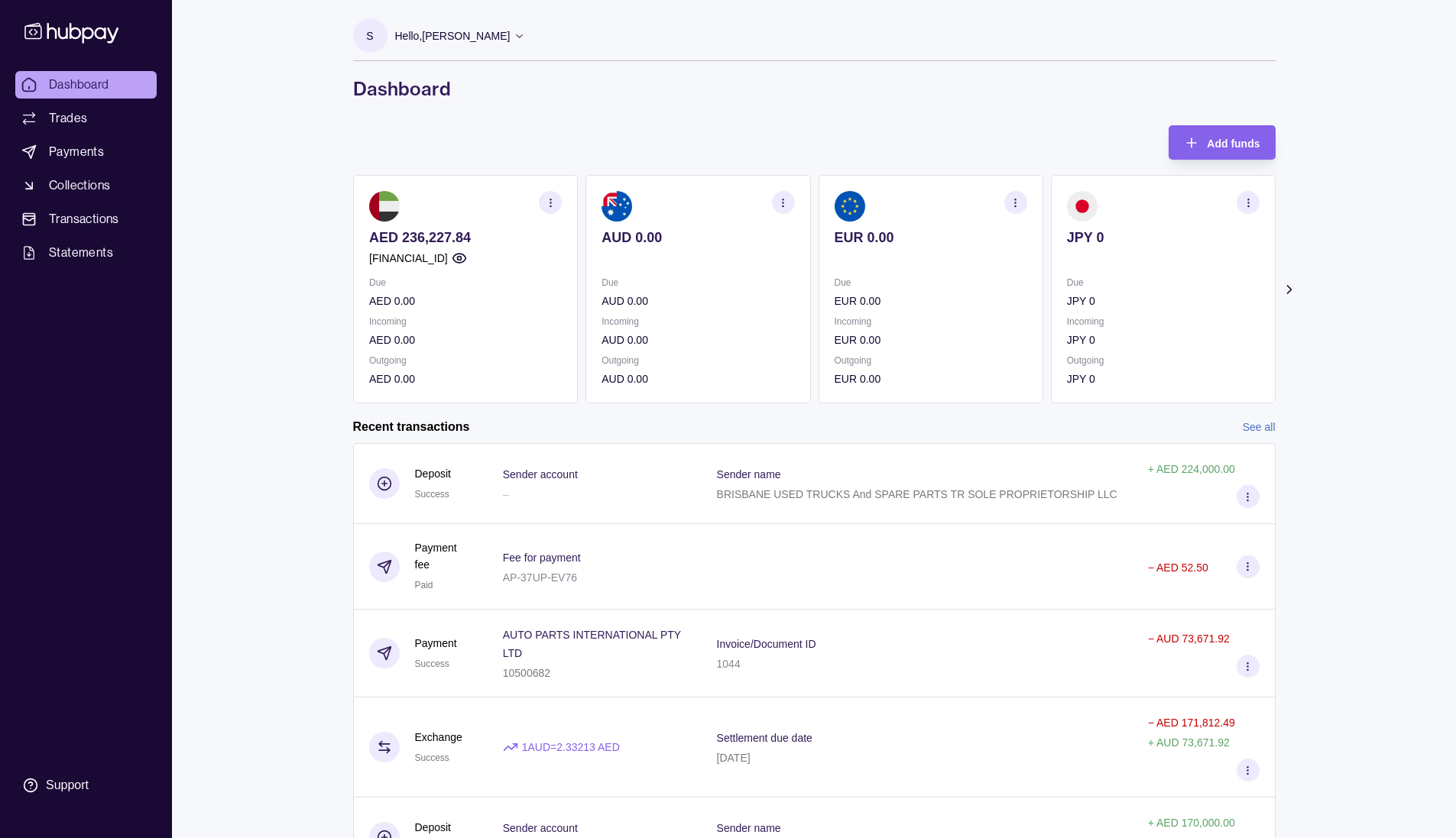 click 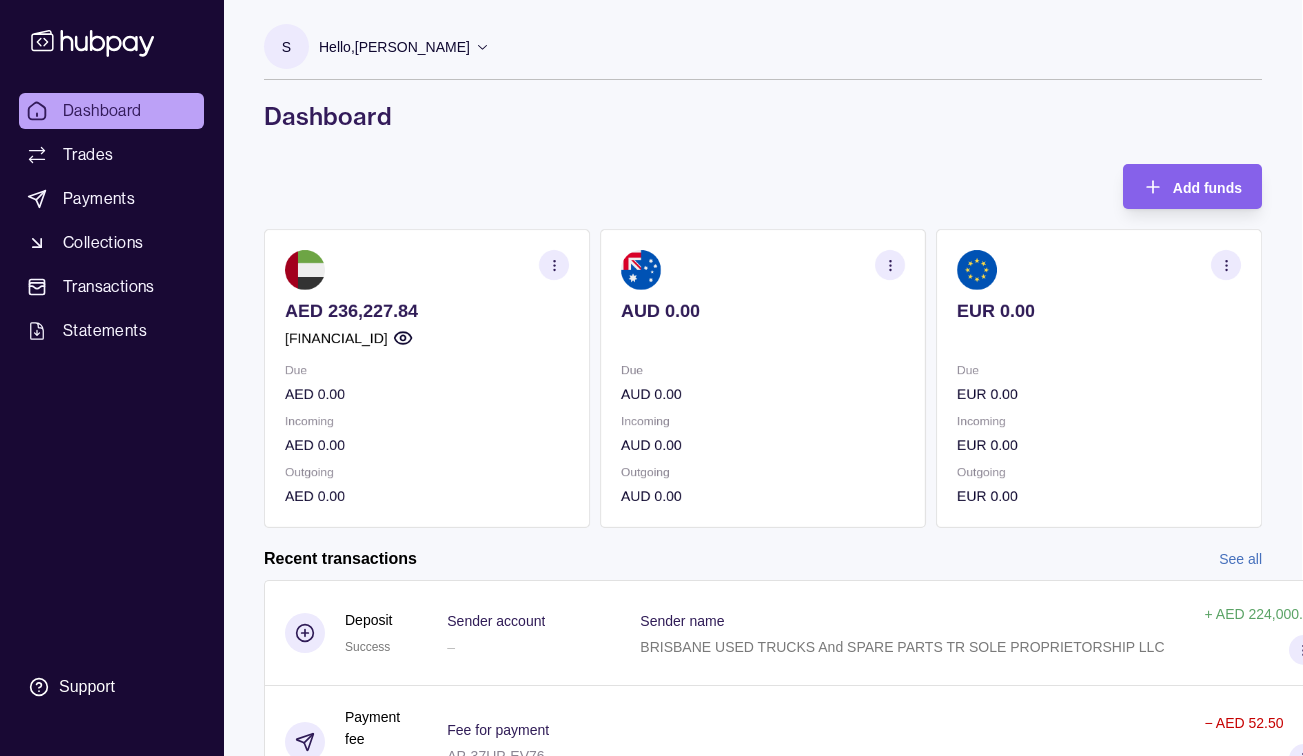 scroll, scrollTop: 0, scrollLeft: 0, axis: both 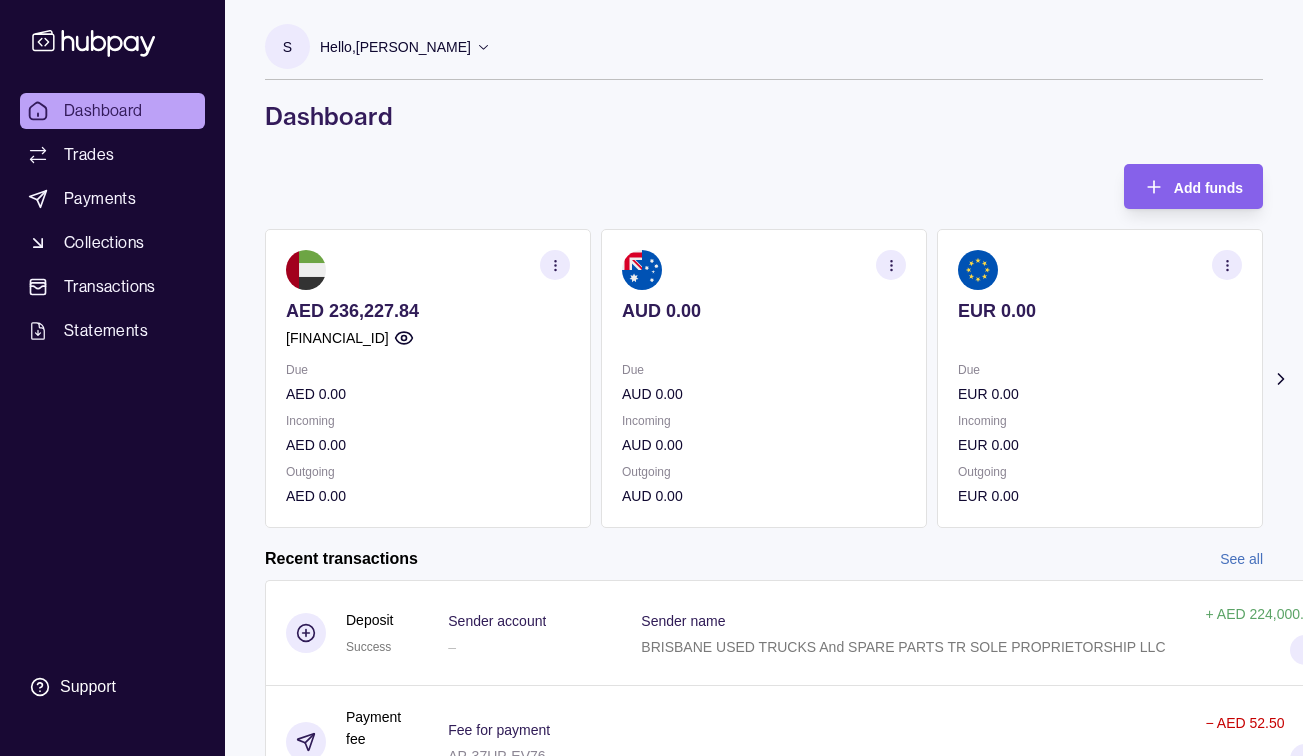 click 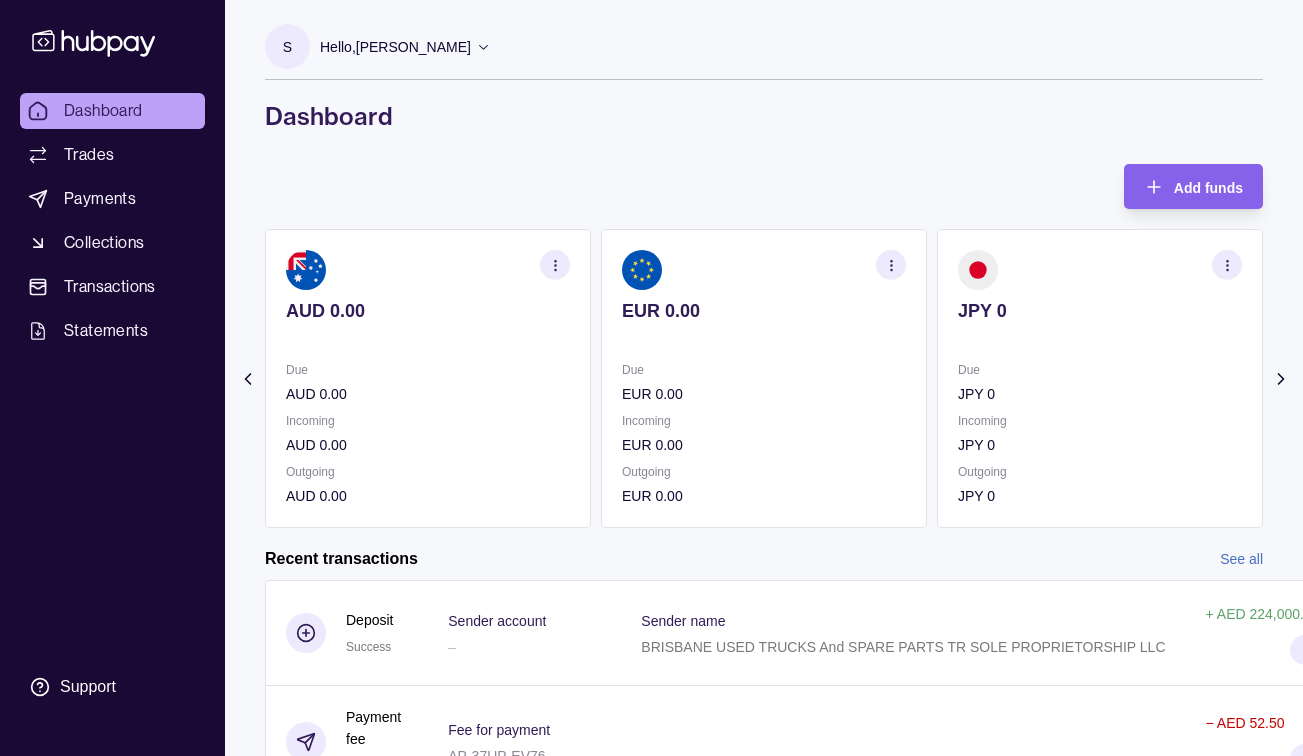 click 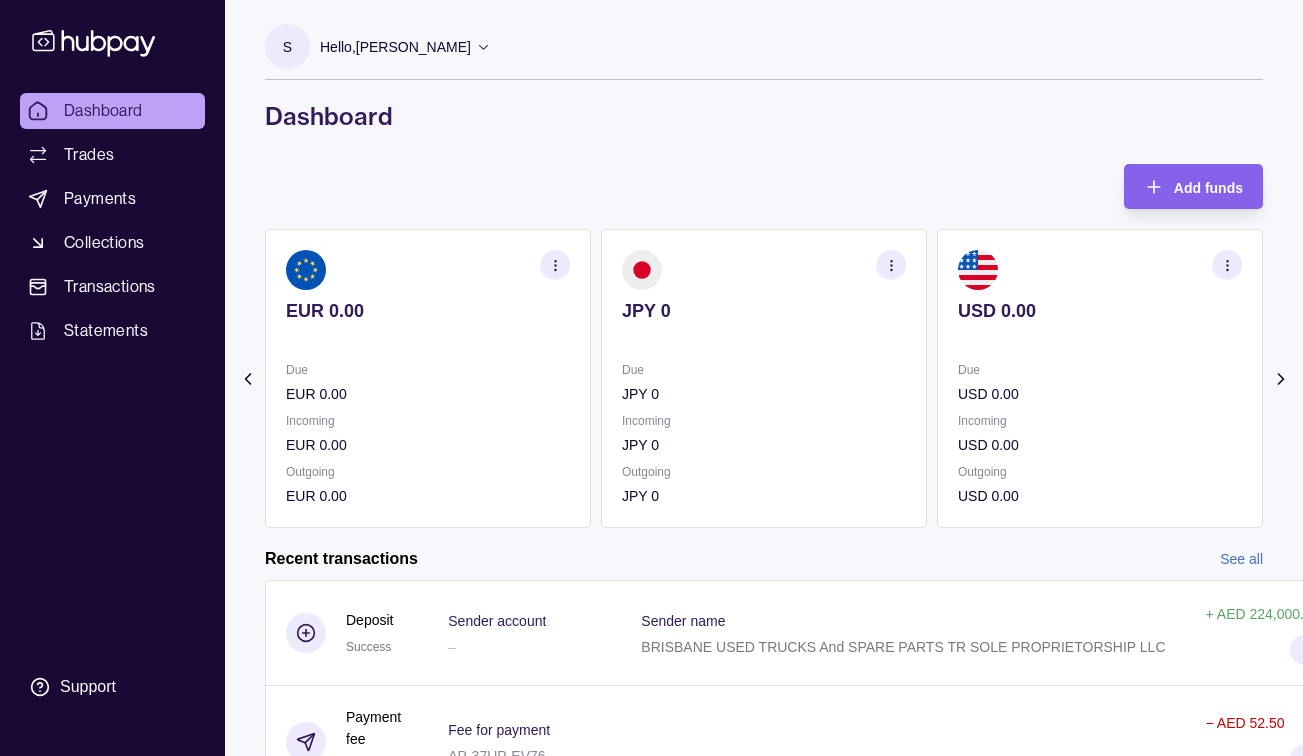 click on "Add funds AED 236,227.84 [FINANCIAL_ID] Due AED 0.00 Incoming AED 0.00 Outgoing AED 0.00 AUD 0.00                                                                                                               Due AUD 0.00 Incoming AUD 0.00 Outgoing AUD 0.00 EUR 0.00                                                                                                               Due EUR 0.00 Incoming EUR 0.00 Outgoing EUR 0.00 JPY 0                                                                                                               Due JPY 0 Incoming JPY 0 Outgoing JPY 0 USD 0.00                                                                                                               Due USD 0.00 Incoming USD 0.00 Outgoing USD 0.00 Request new currencies" at bounding box center [764, 346] 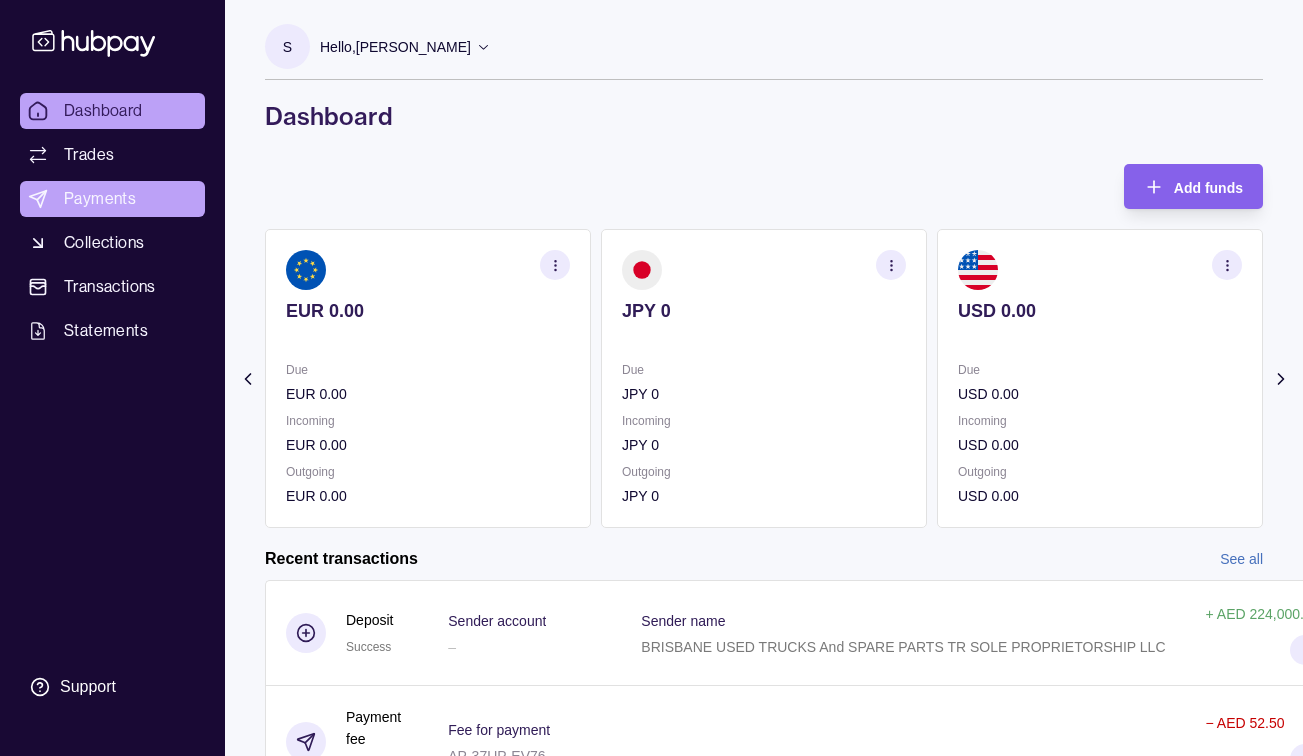 click on "Payments" at bounding box center [100, 199] 